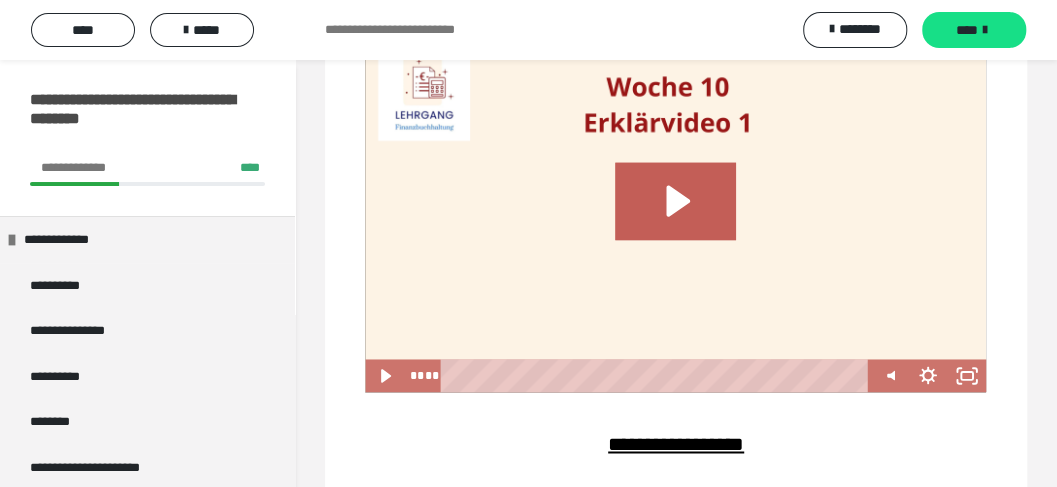 scroll, scrollTop: 0, scrollLeft: 0, axis: both 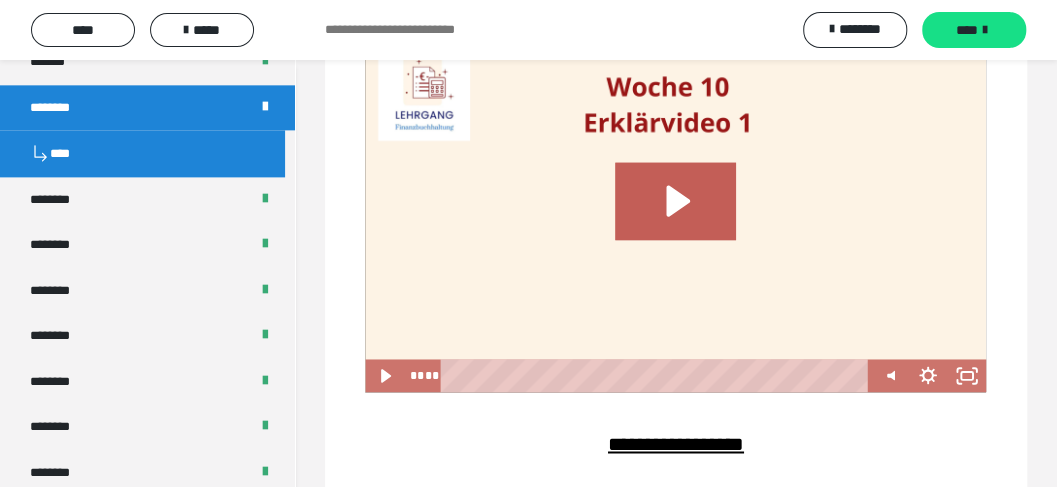 drag, startPoint x: 830, startPoint y: 146, endPoint x: 718, endPoint y: 206, distance: 127.059044 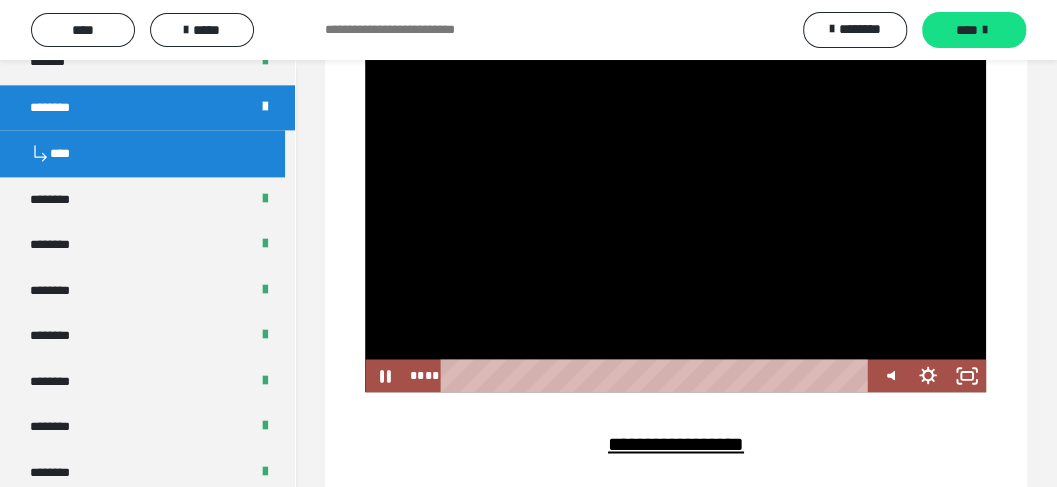 click at bounding box center (675, 217) 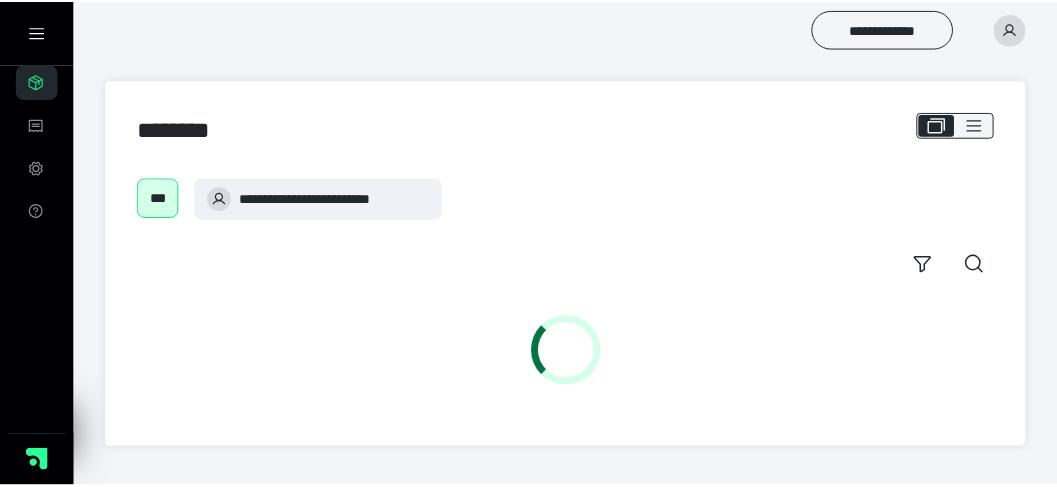 scroll, scrollTop: 0, scrollLeft: 0, axis: both 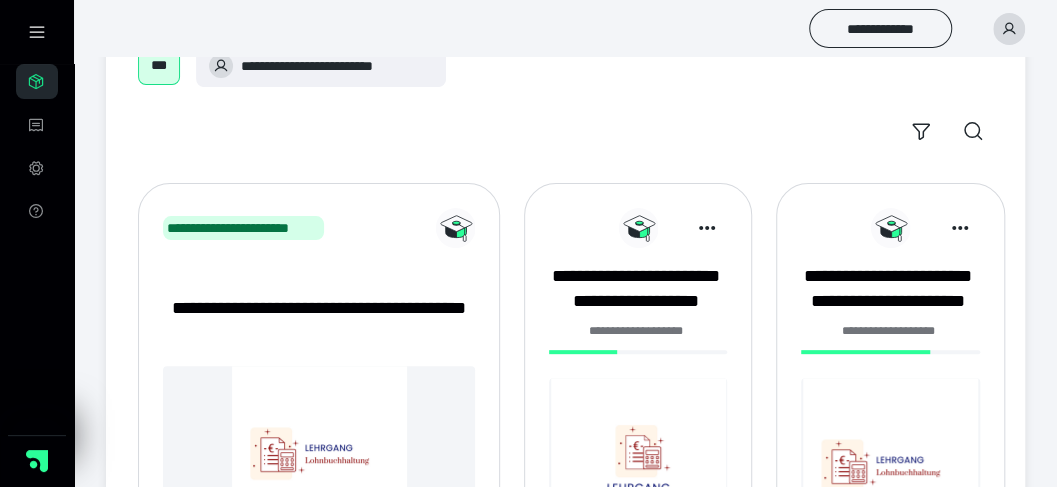 click on "**********" at bounding box center (635, 331) 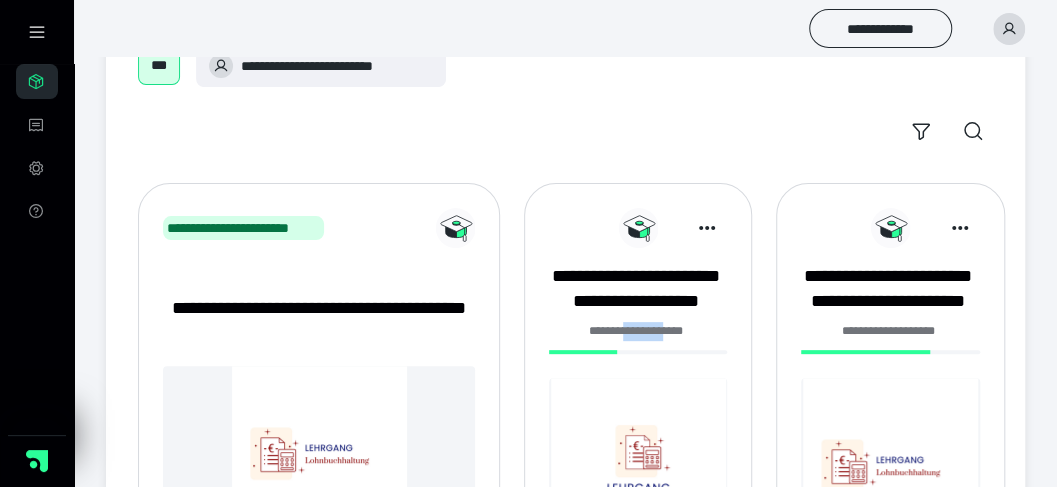 click on "**********" at bounding box center (635, 331) 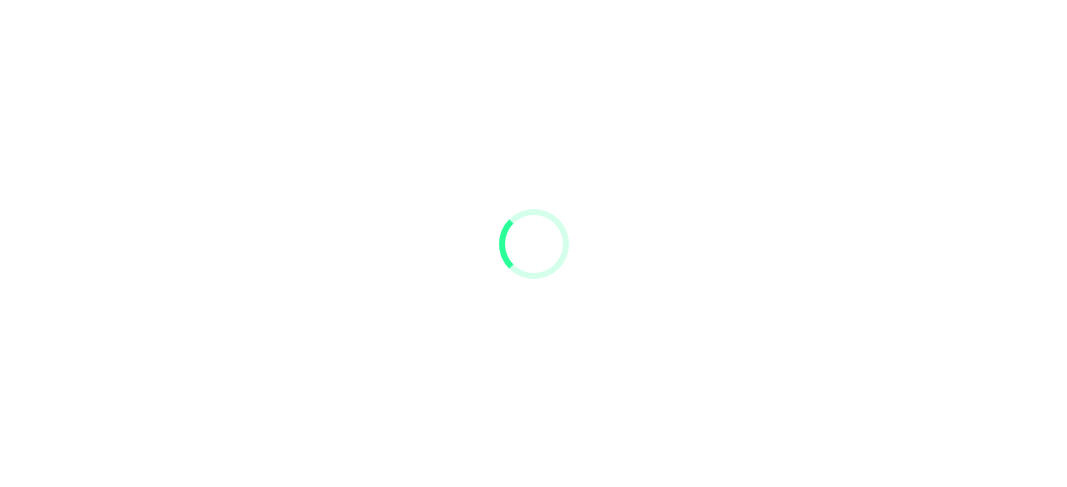 scroll, scrollTop: 0, scrollLeft: 0, axis: both 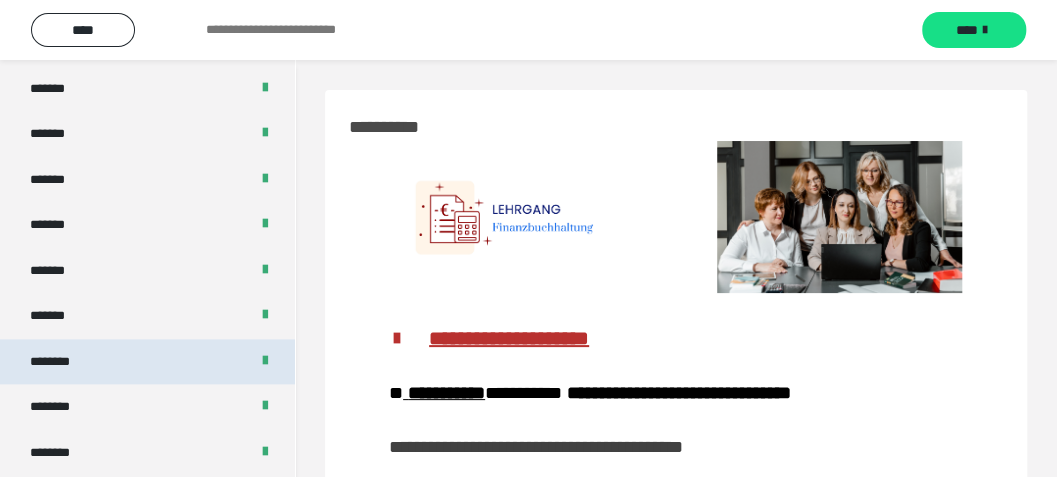 click on "********" at bounding box center [147, 362] 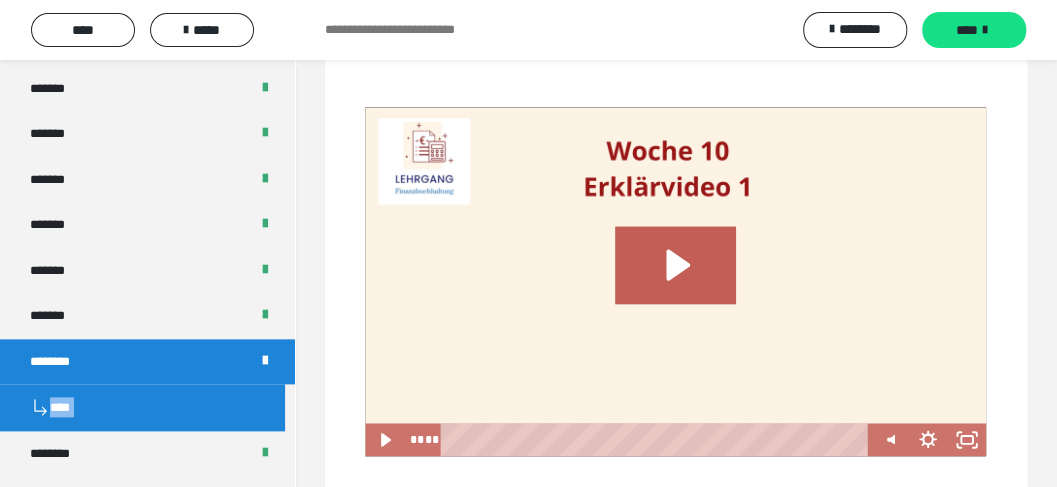 scroll, scrollTop: 1133, scrollLeft: 0, axis: vertical 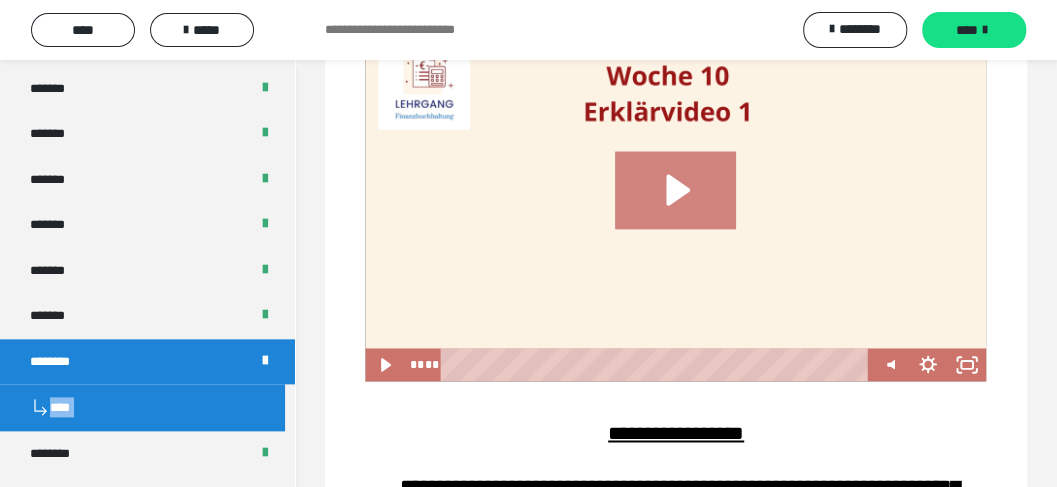 click 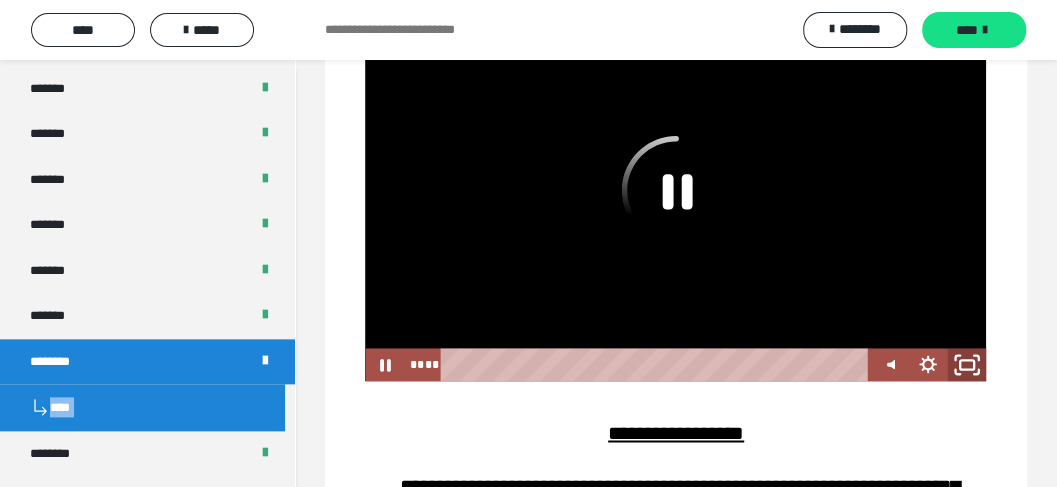 click 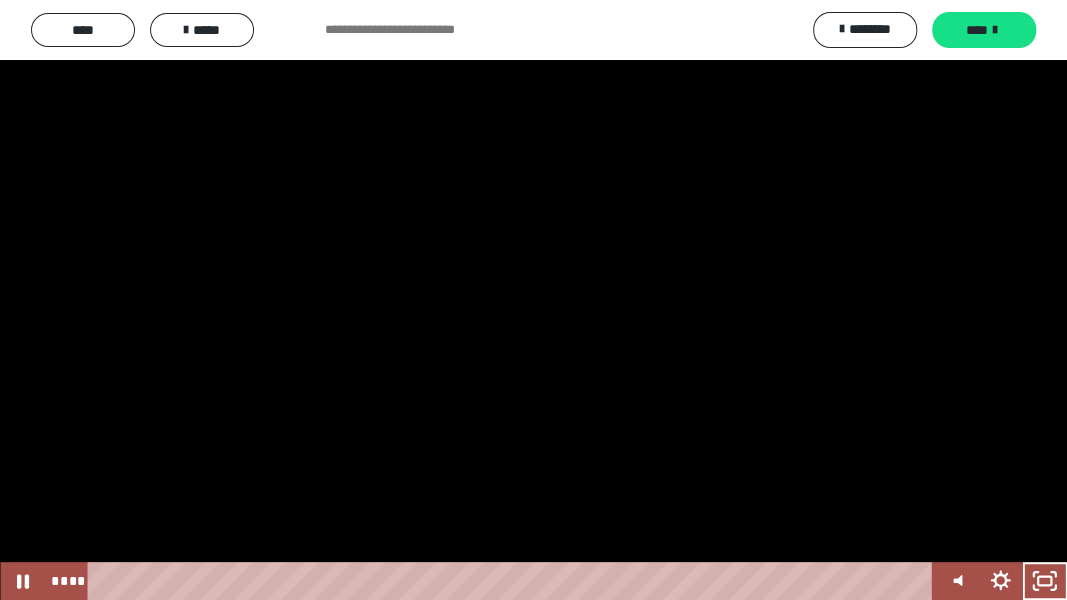 type 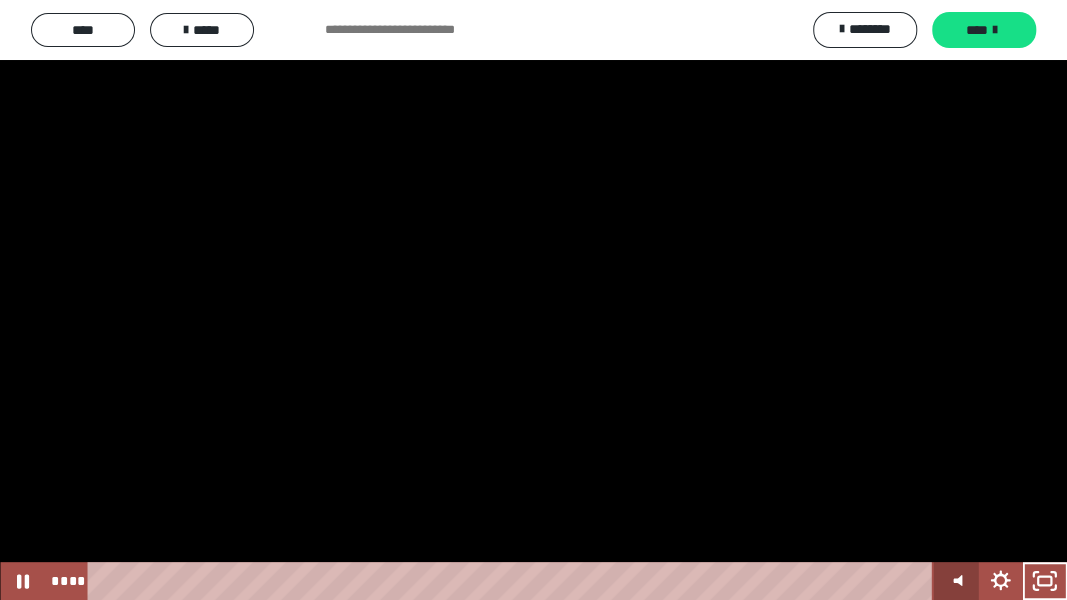 click 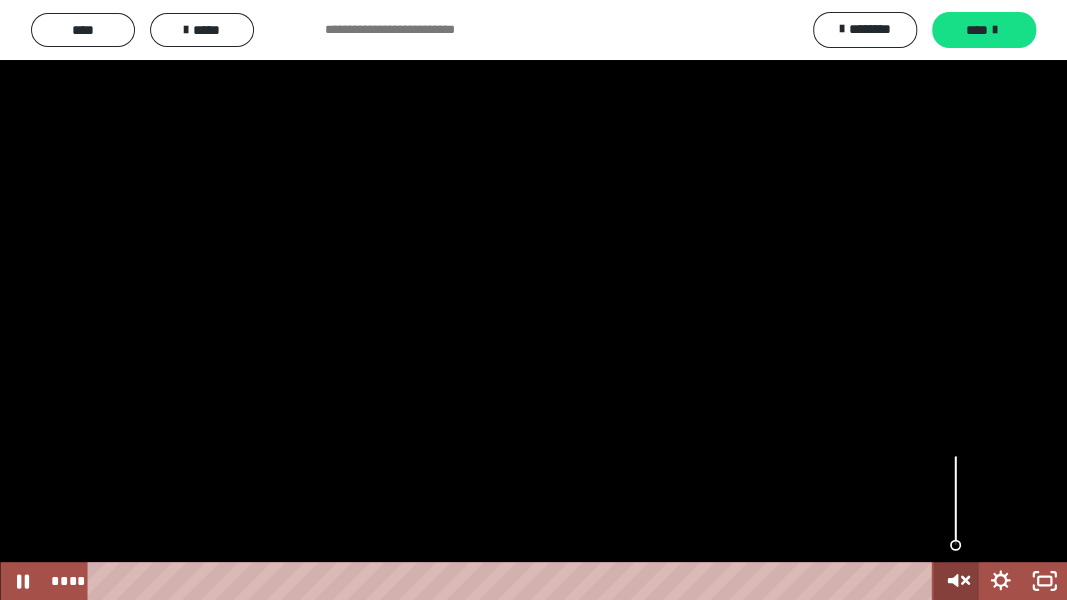 click 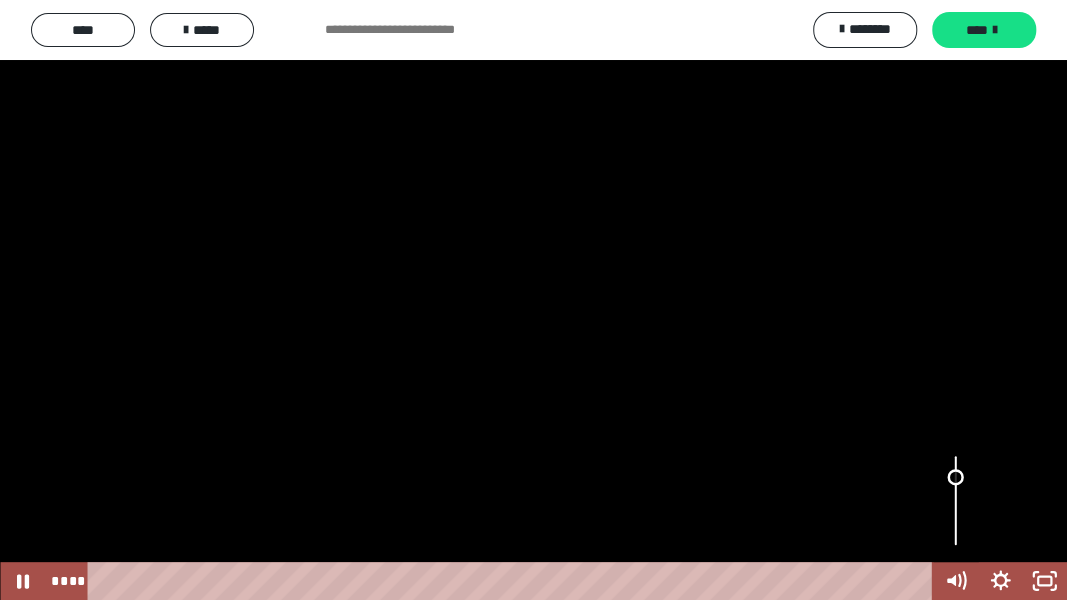 drag, startPoint x: 956, startPoint y: 525, endPoint x: 945, endPoint y: 472, distance: 54.129475 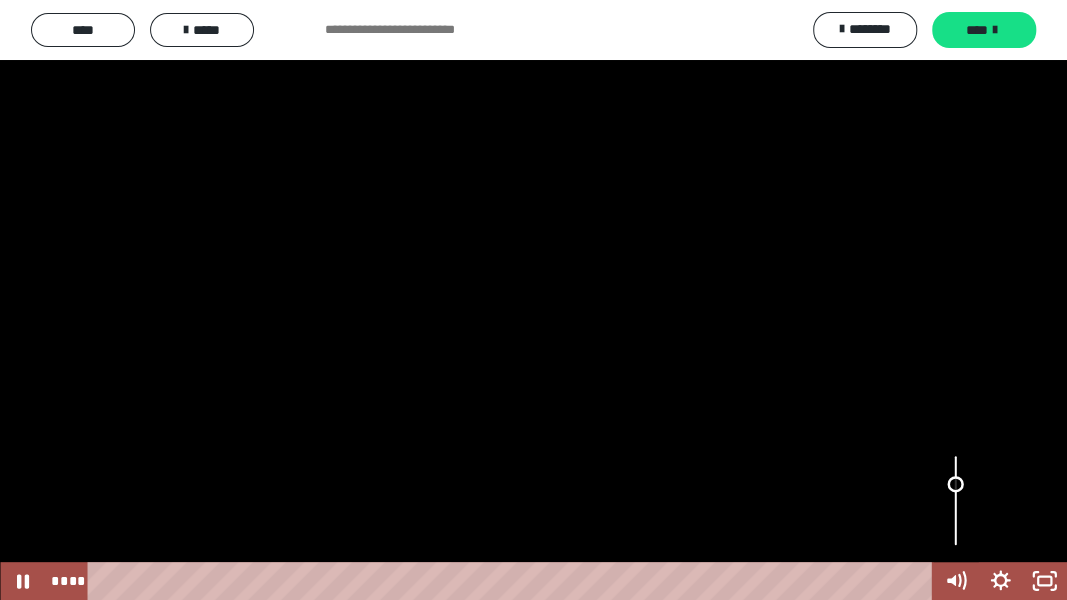 drag, startPoint x: 959, startPoint y: 471, endPoint x: 960, endPoint y: 484, distance: 13.038404 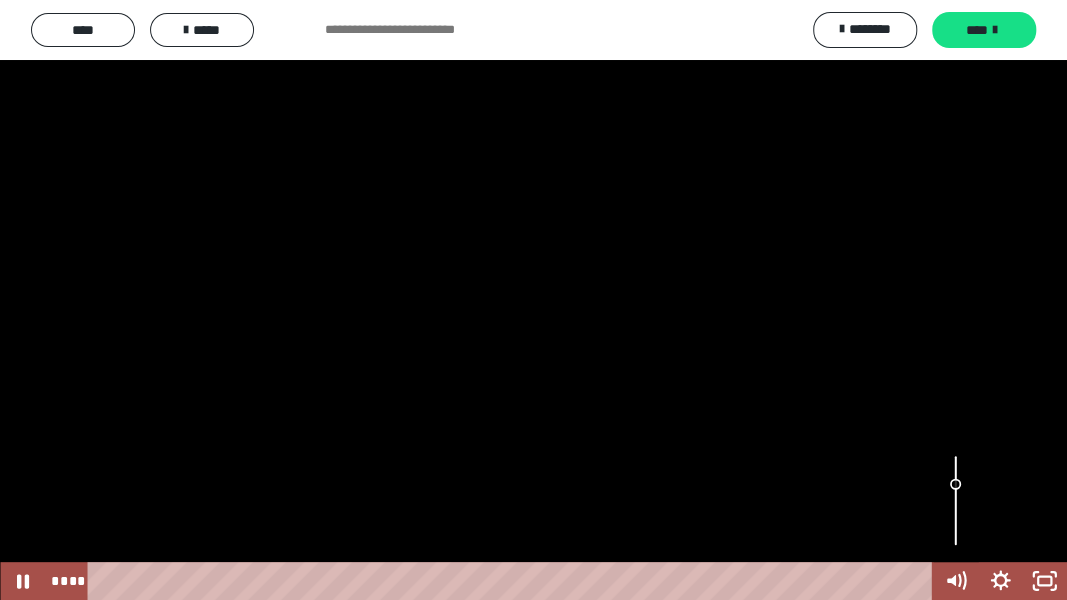 type 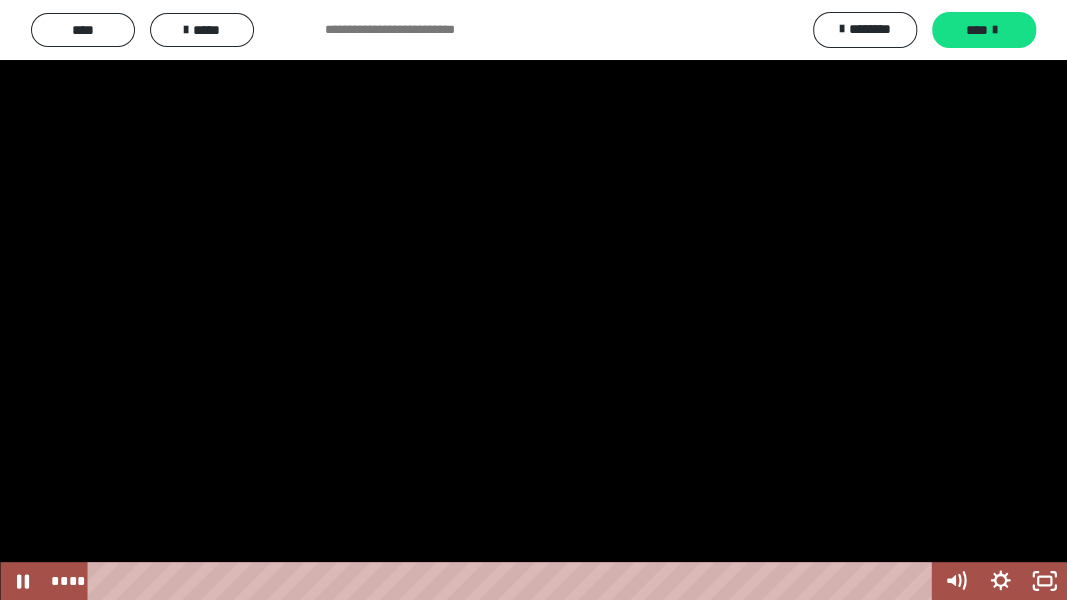 click at bounding box center (533, 300) 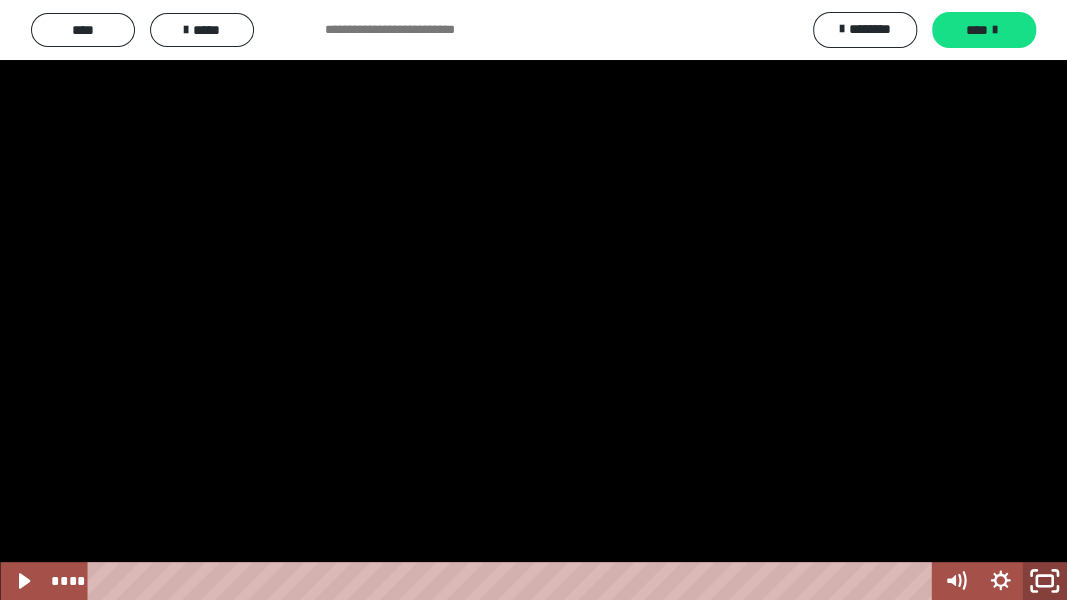 click 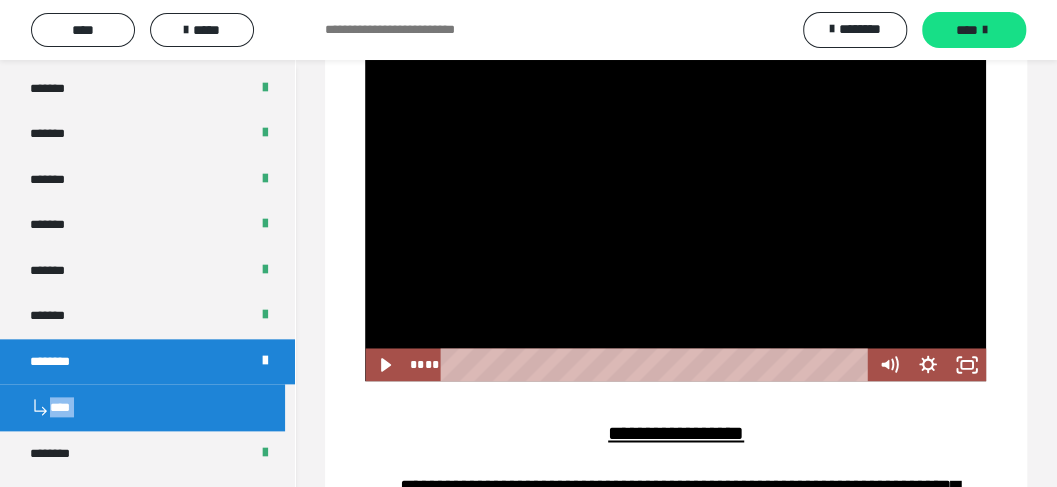 click at bounding box center [675, 206] 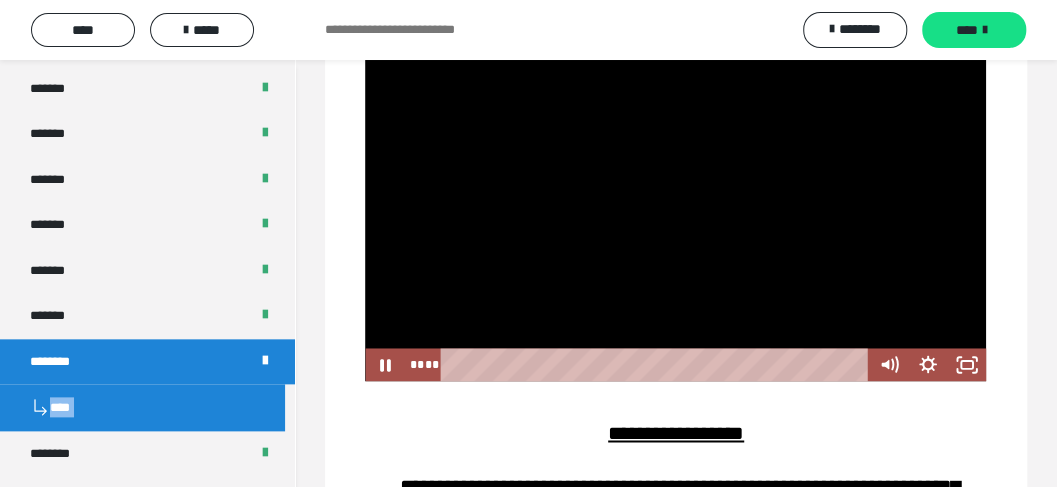 click at bounding box center [675, 206] 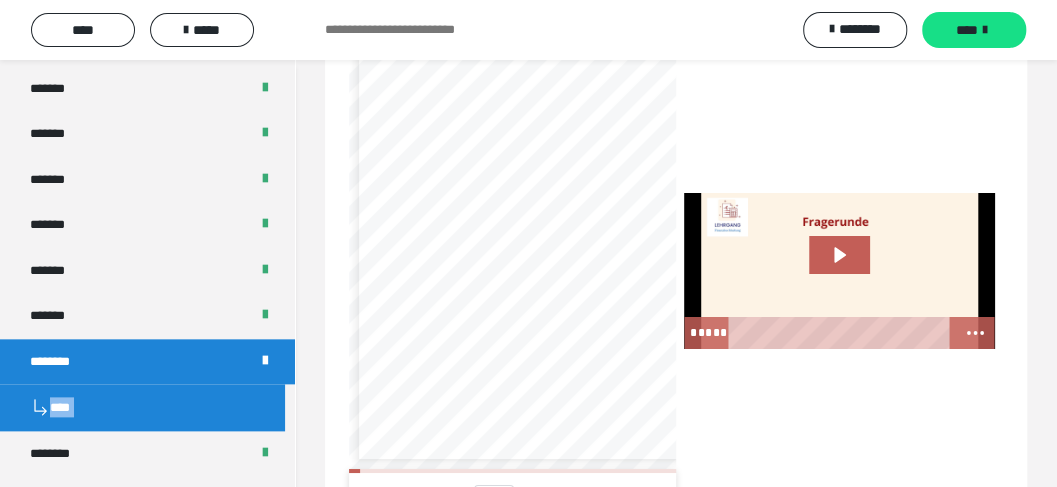 scroll, scrollTop: 2979, scrollLeft: 0, axis: vertical 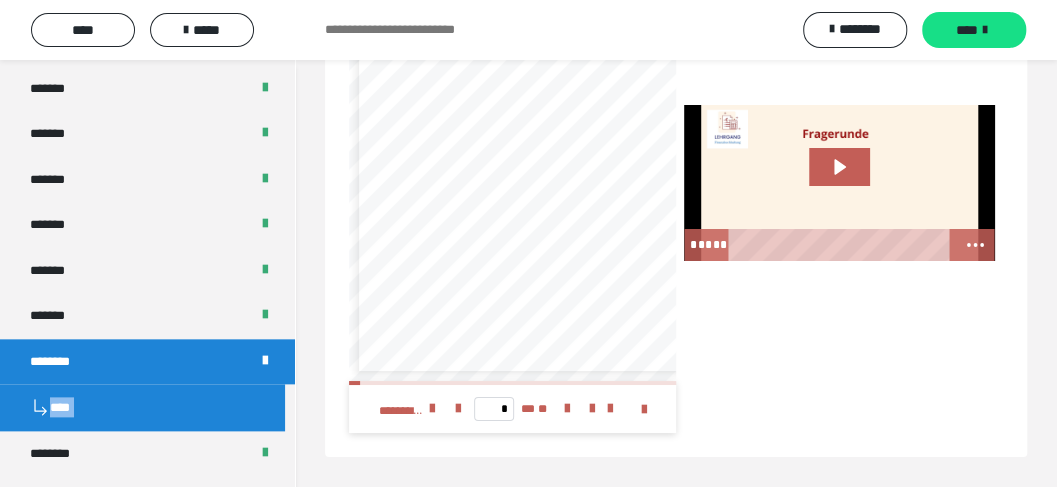 click 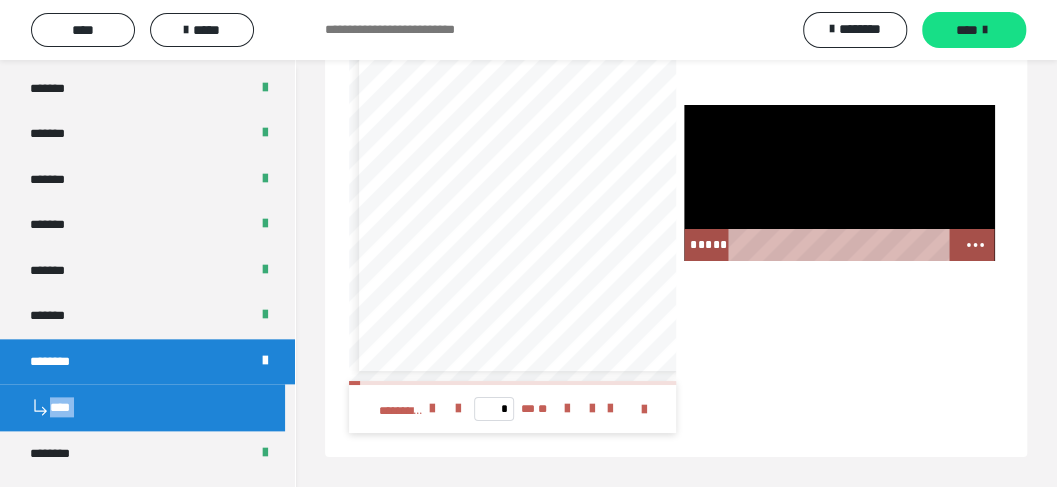 click at bounding box center (839, 183) 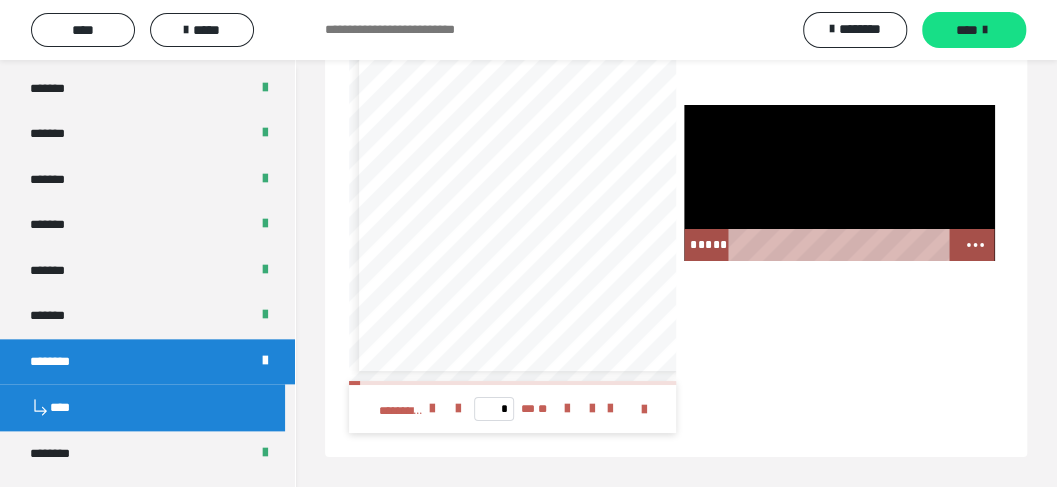 click at bounding box center (839, 183) 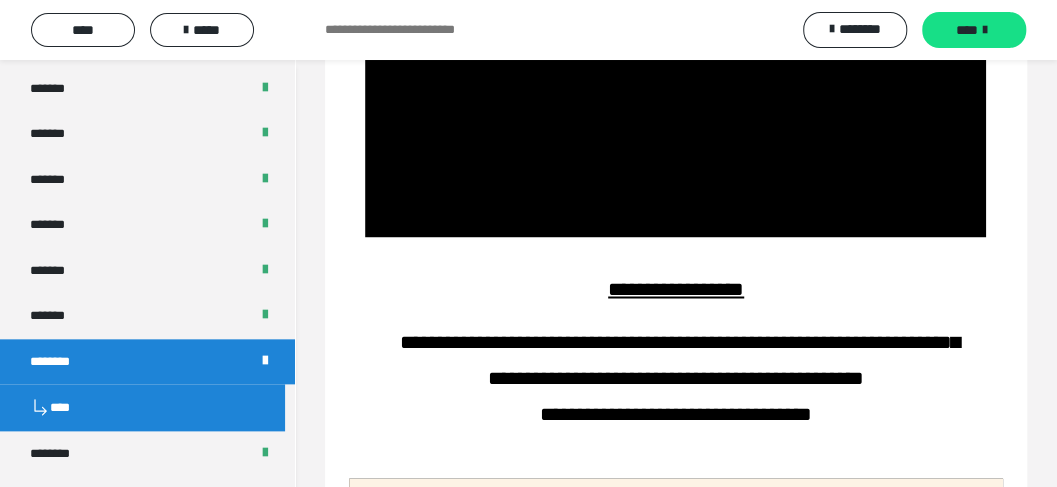 scroll, scrollTop: 1112, scrollLeft: 0, axis: vertical 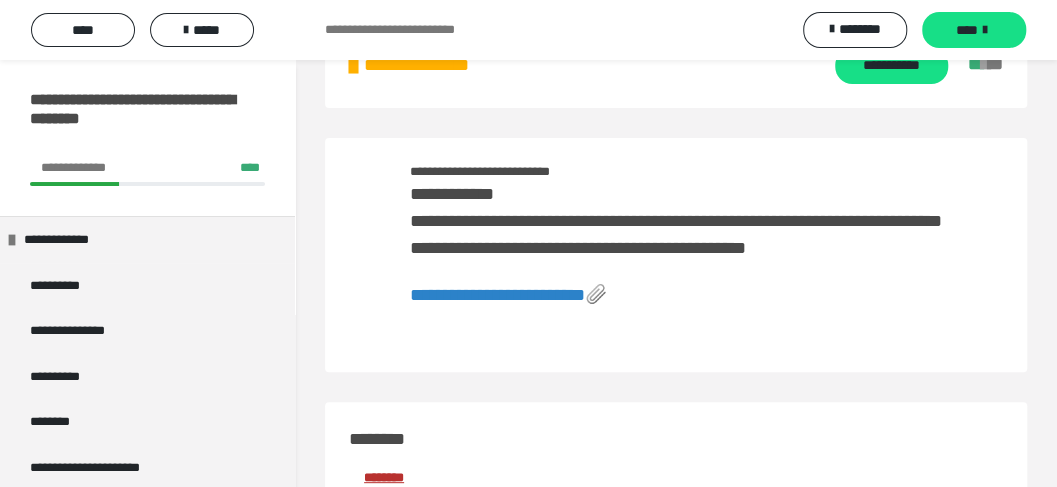 drag, startPoint x: 295, startPoint y: 92, endPoint x: 288, endPoint y: 142, distance: 50.48762 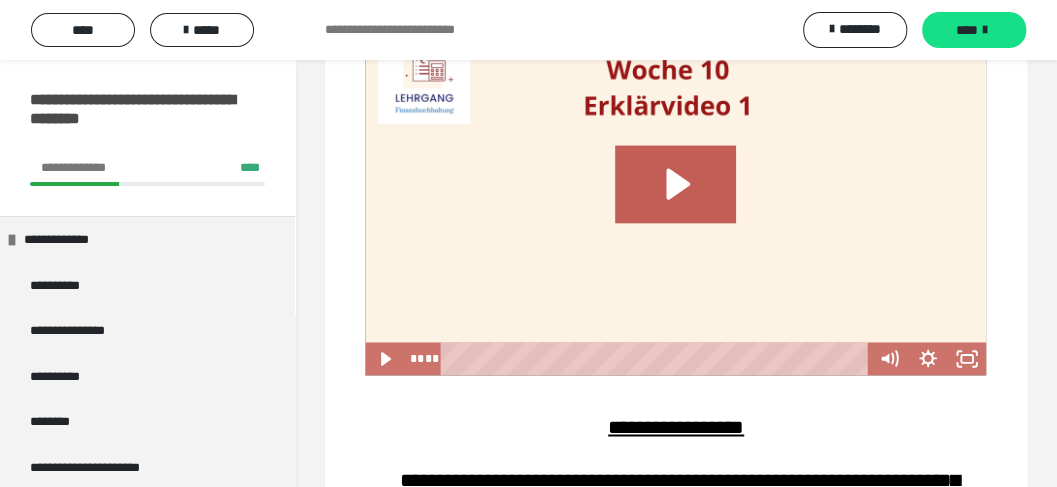 scroll, scrollTop: 1219, scrollLeft: 0, axis: vertical 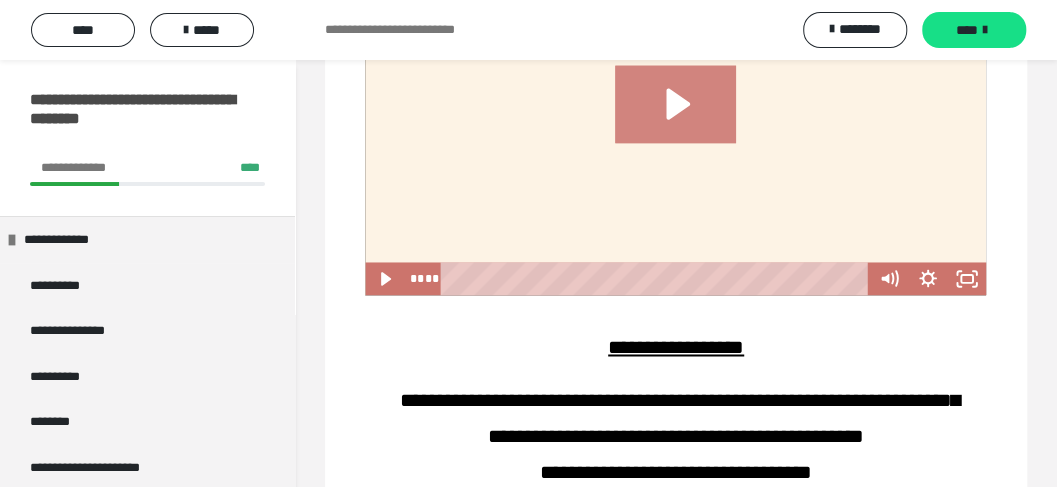 click 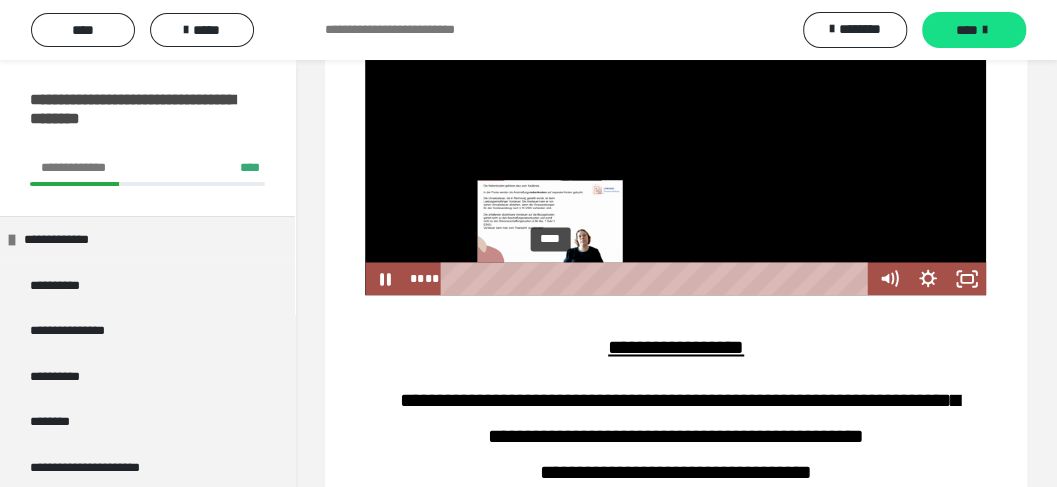 click on "****" at bounding box center (657, 278) 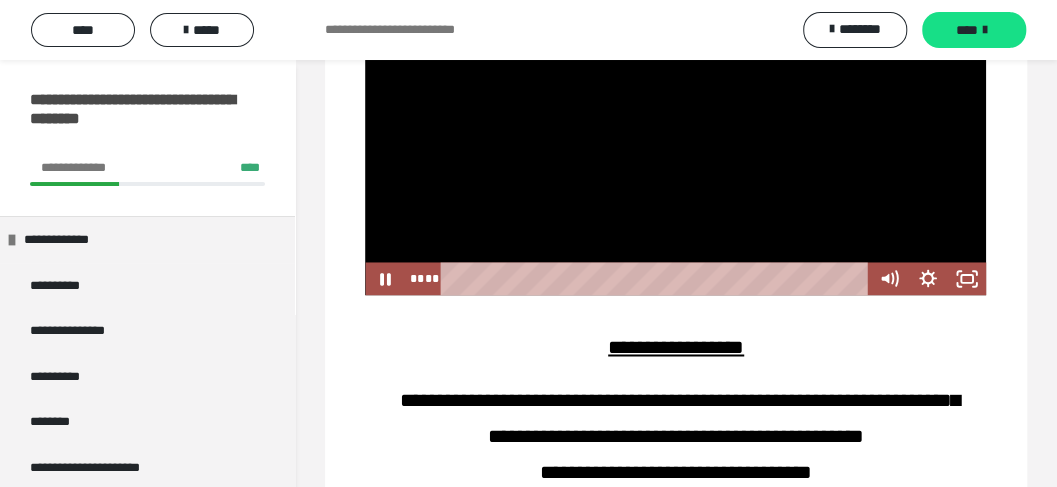 click on "**********" at bounding box center [676, 346] 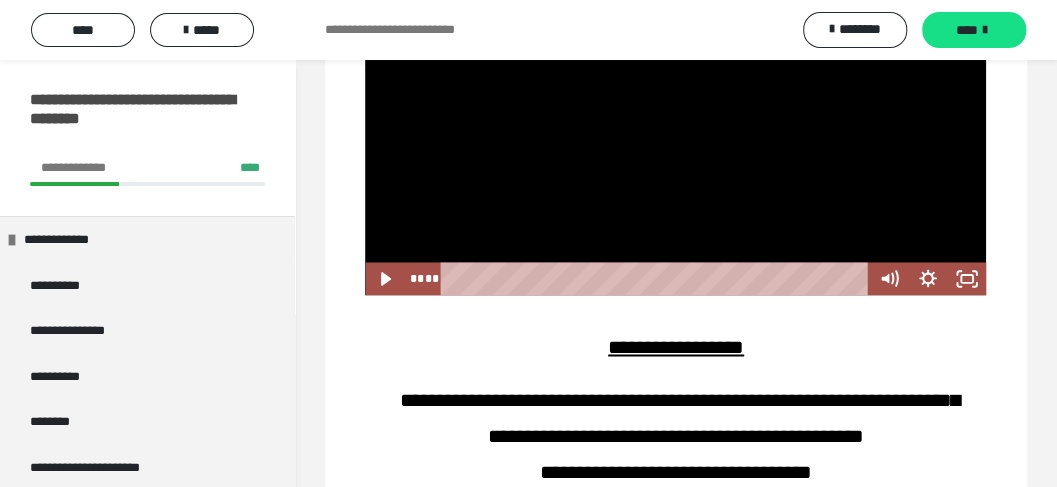 click at bounding box center (675, 120) 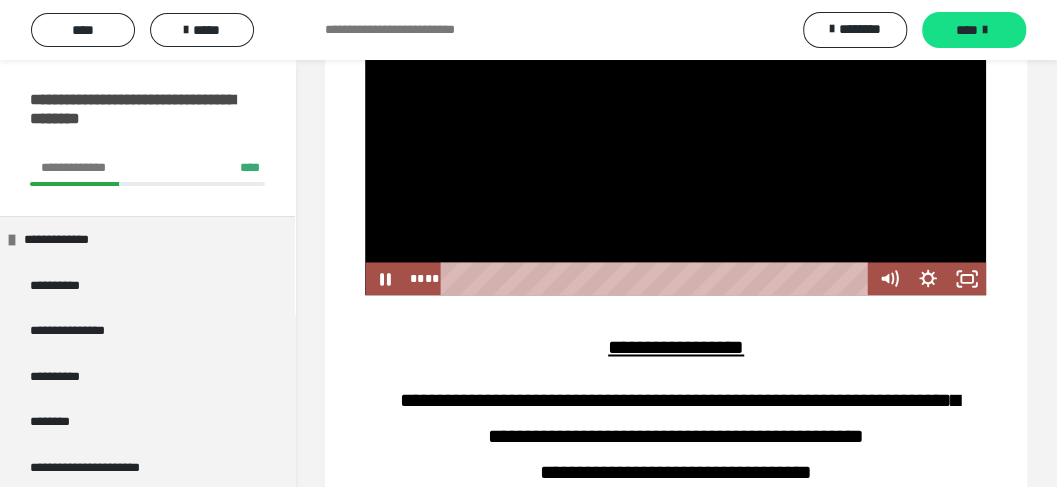 click at bounding box center (675, 120) 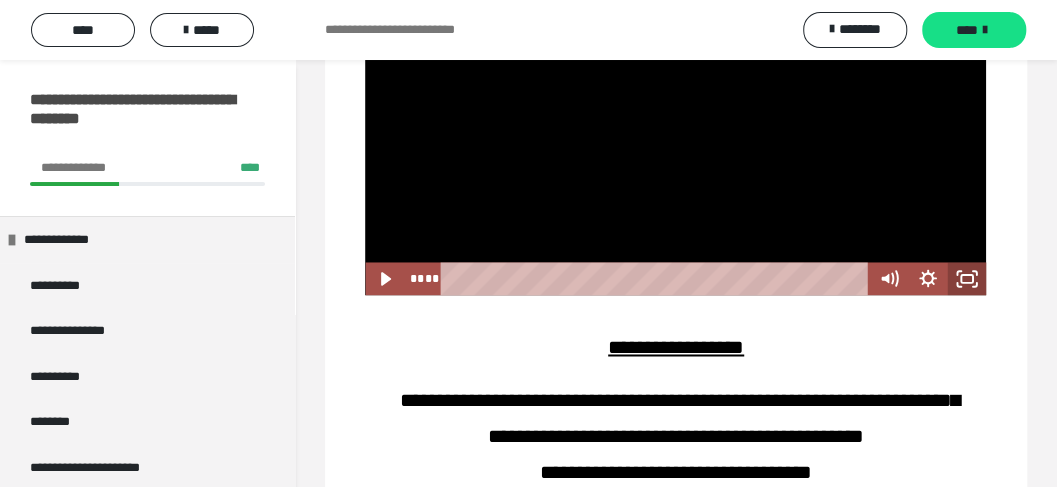 click 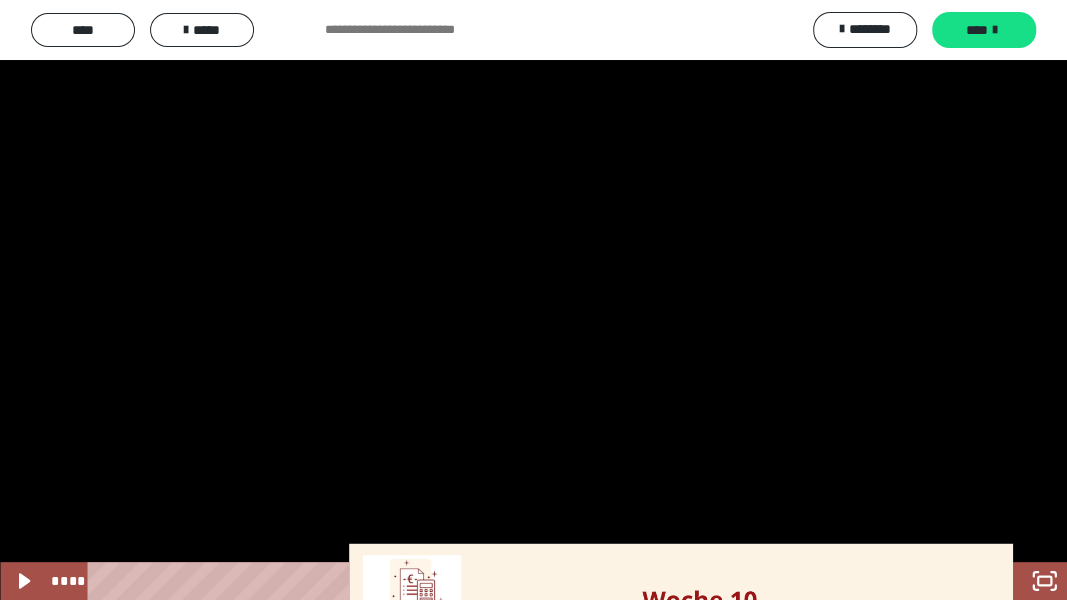 click at bounding box center (533, 300) 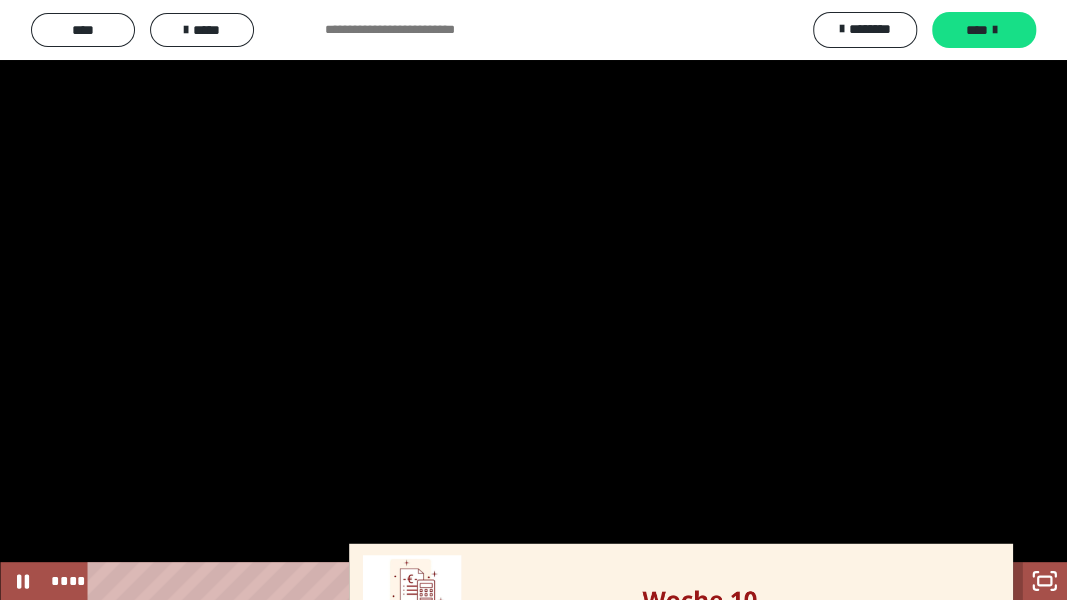 click 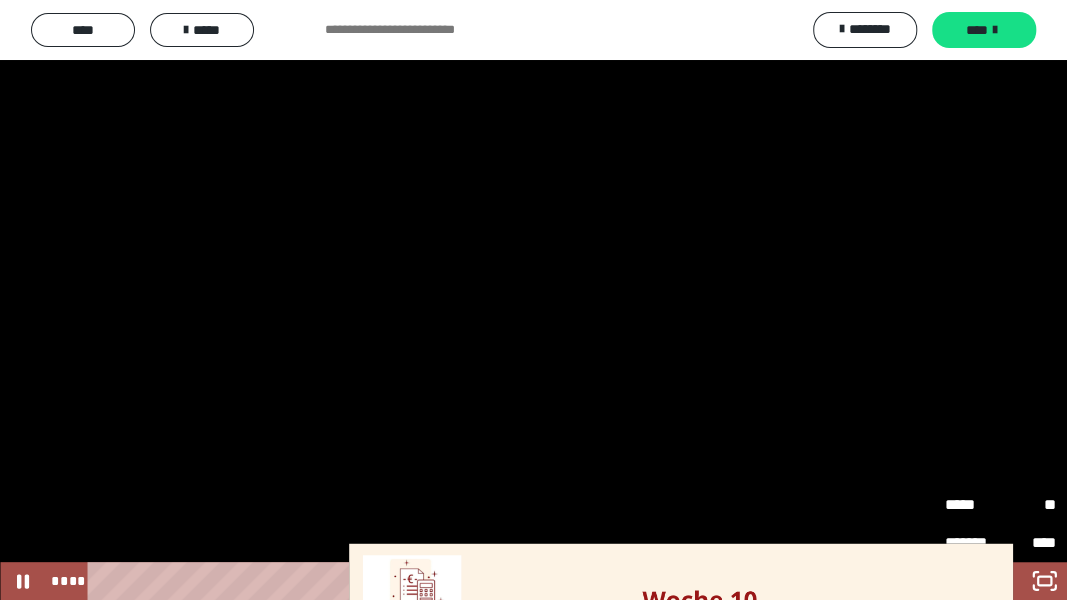 click on "*****" at bounding box center (973, 505) 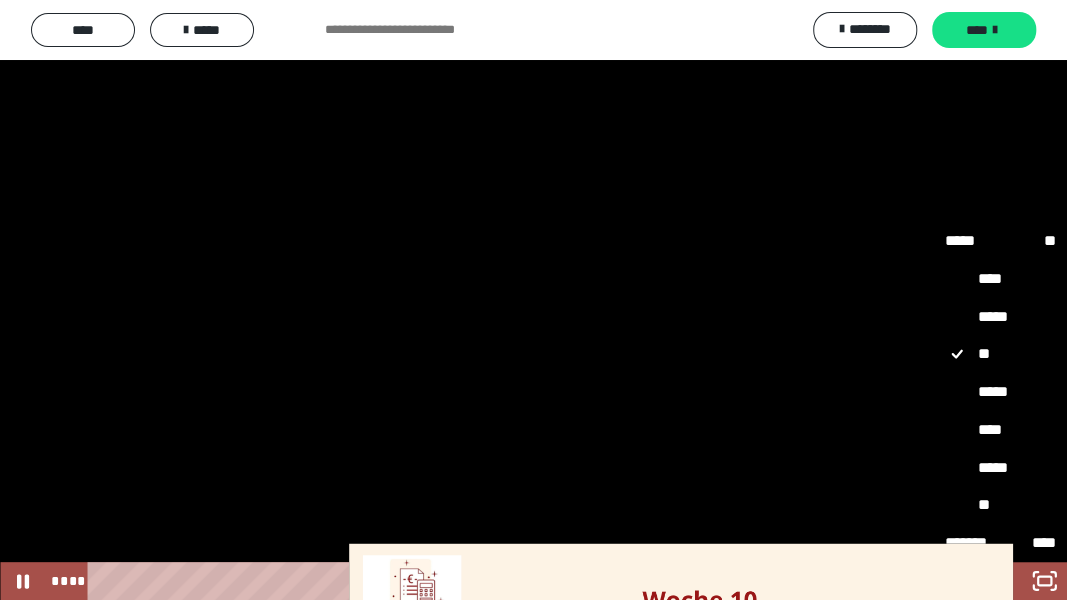 click on "*****" at bounding box center (1000, 392) 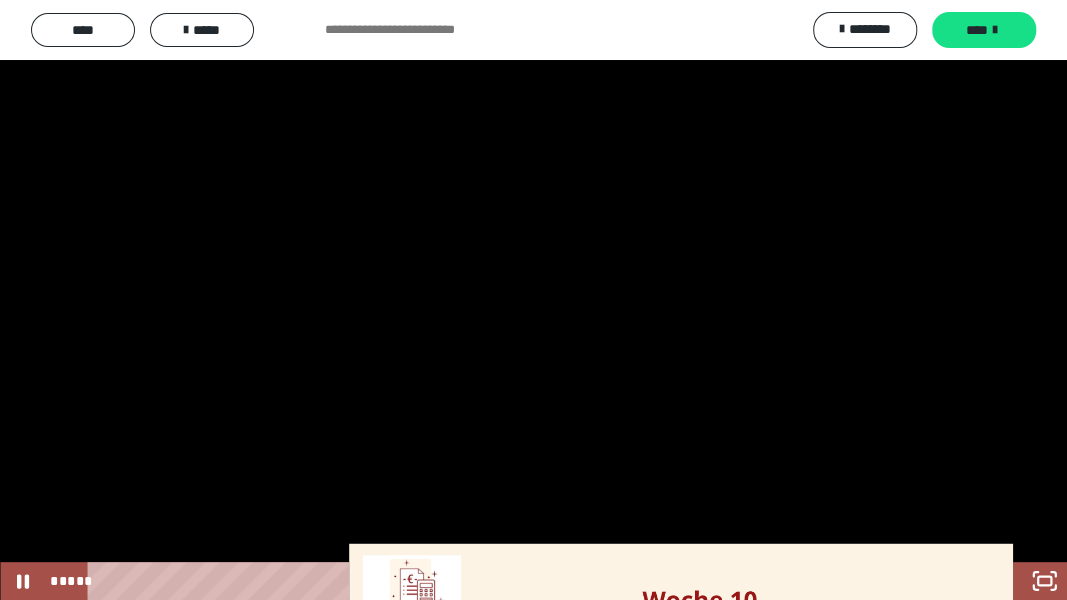 click at bounding box center [533, 300] 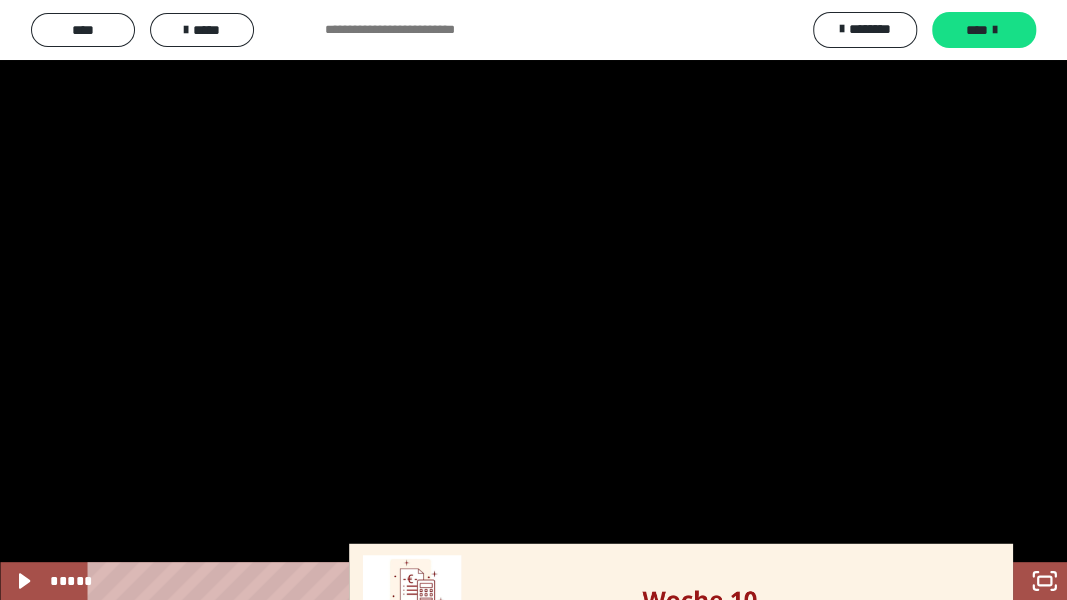 click at bounding box center (533, 300) 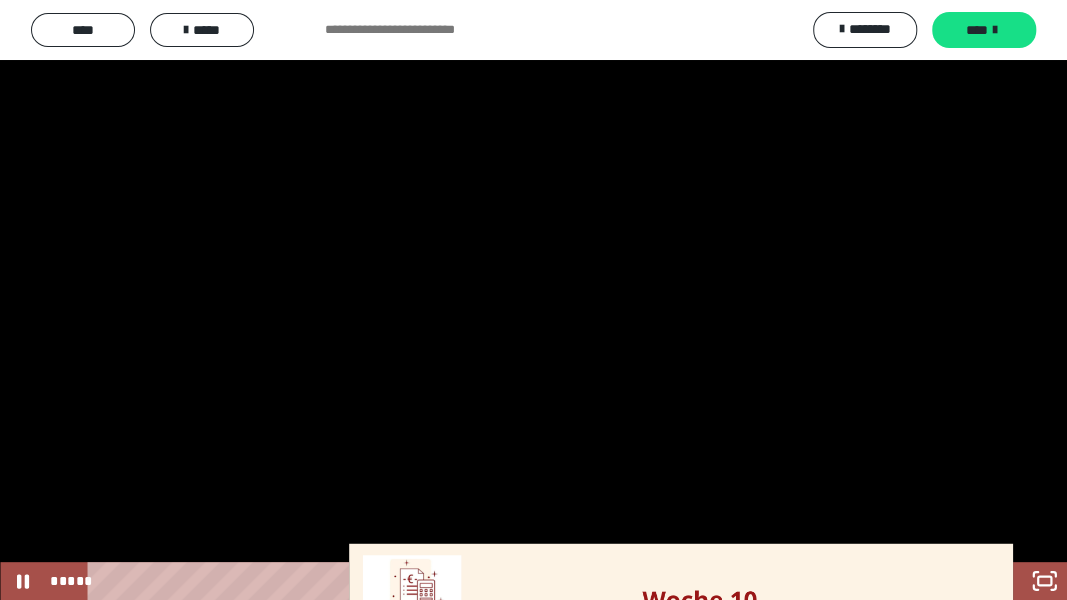 click at bounding box center [533, 300] 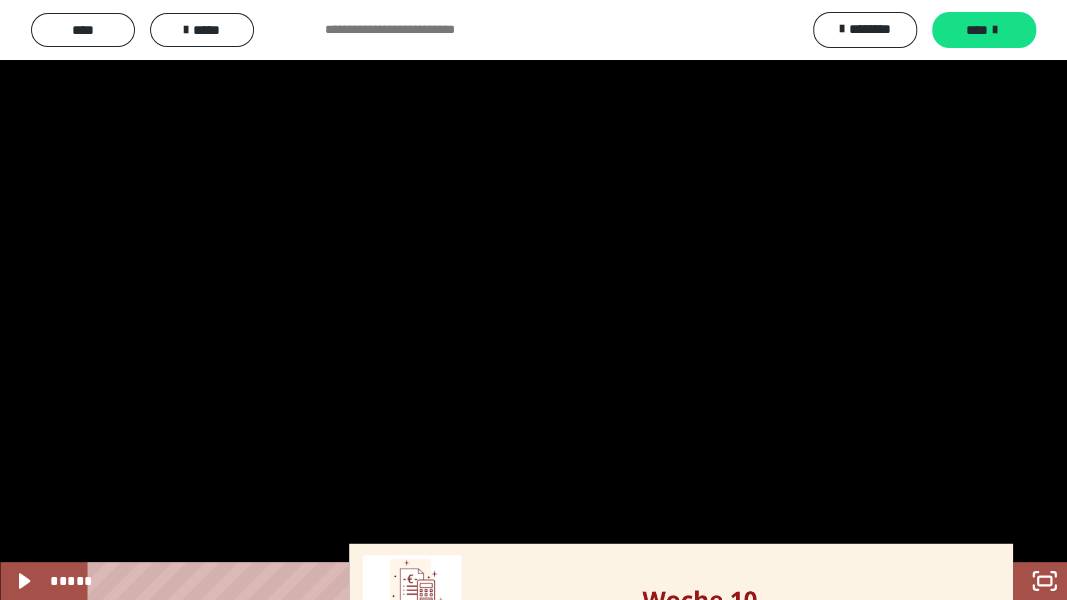 click at bounding box center (533, 300) 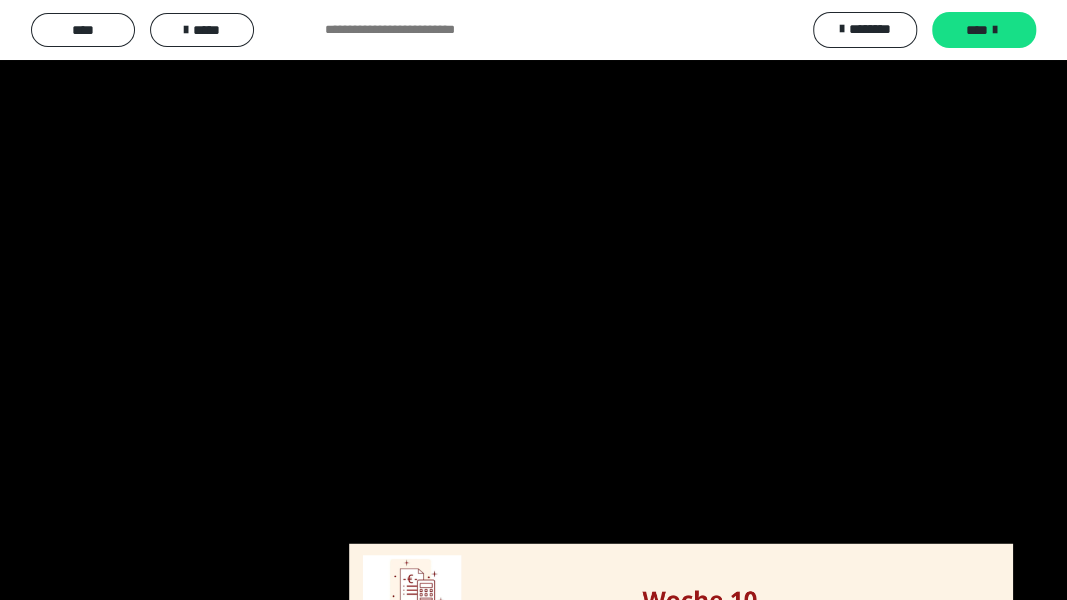 click at bounding box center [533, 300] 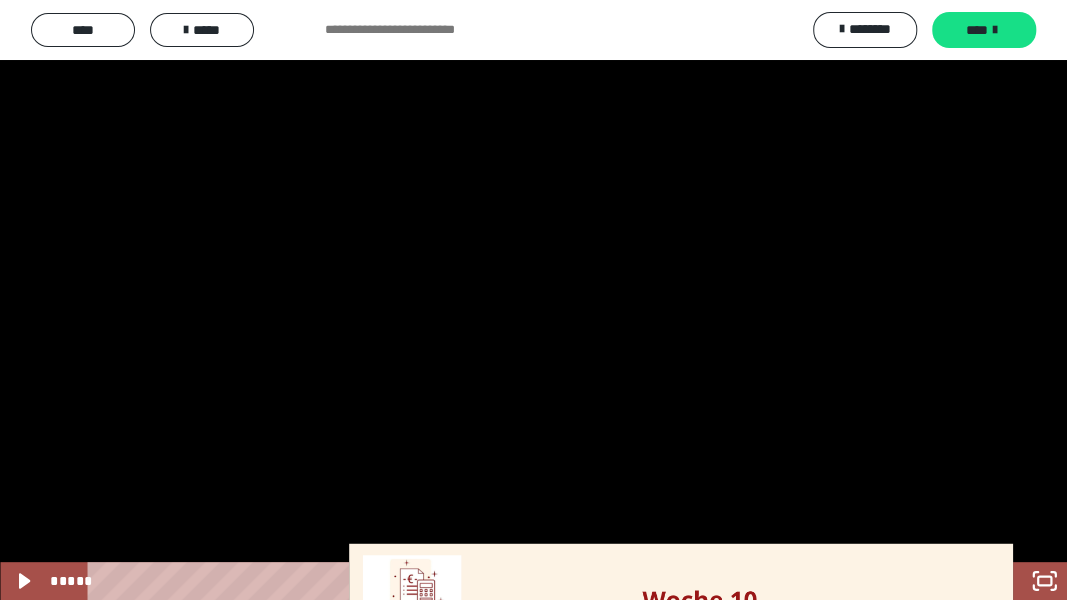 click at bounding box center [533, 300] 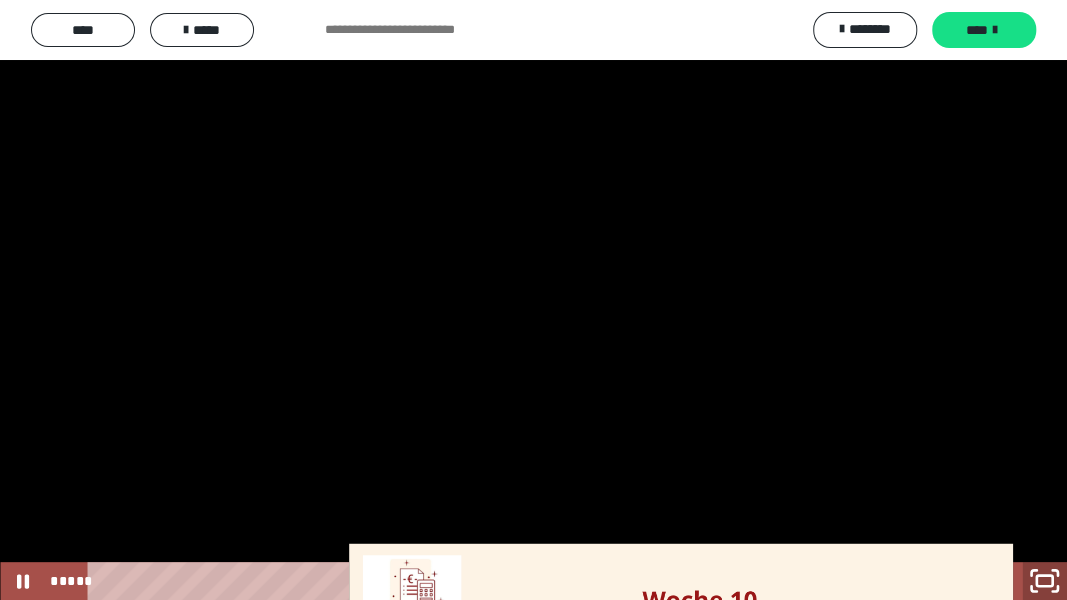 click 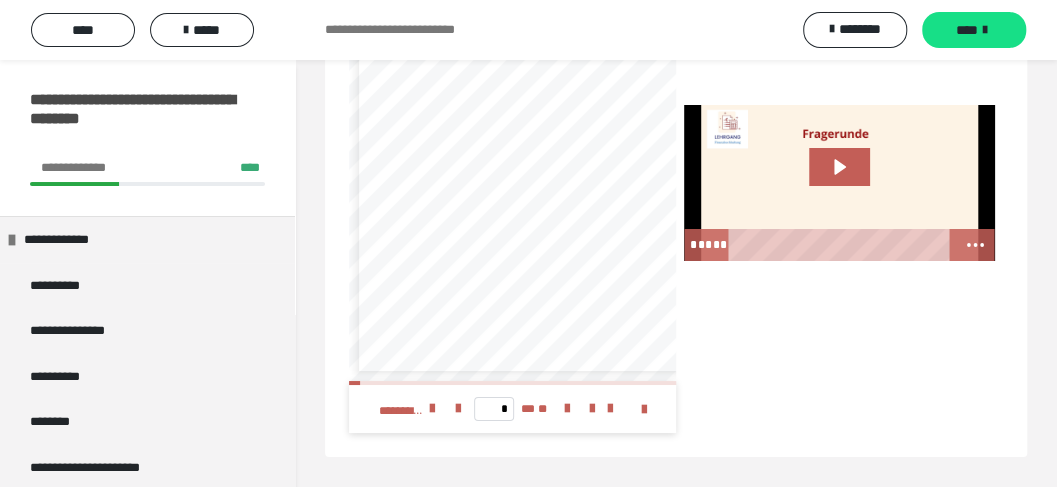 scroll, scrollTop: 2911, scrollLeft: 0, axis: vertical 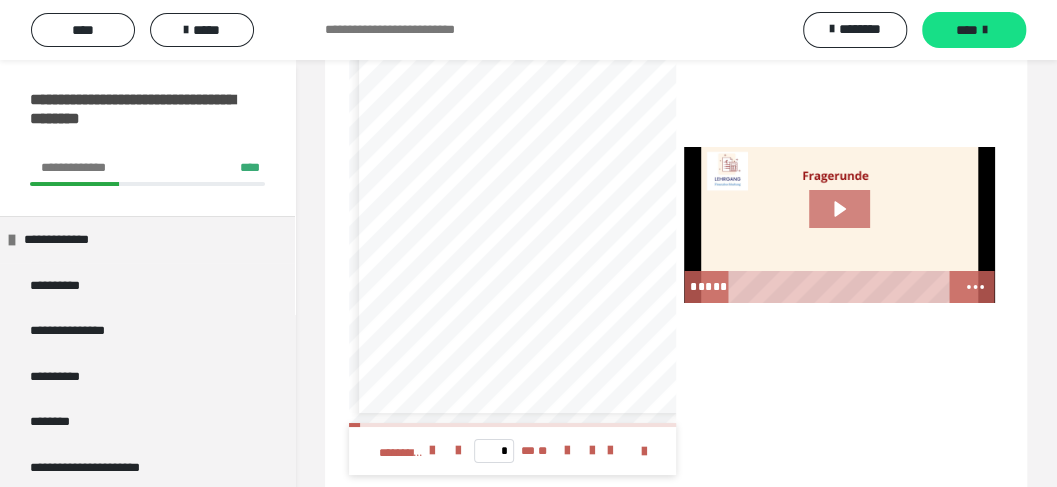 click 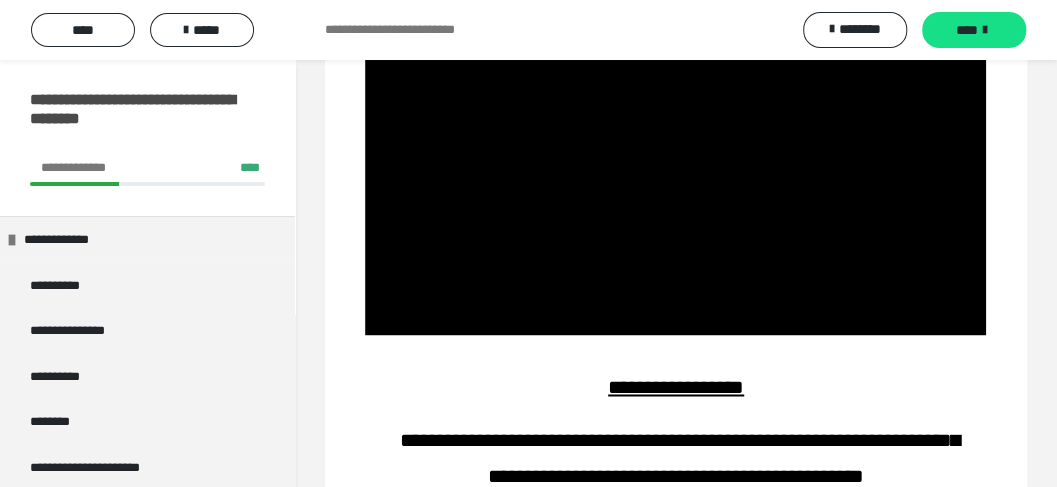 scroll, scrollTop: 1159, scrollLeft: 0, axis: vertical 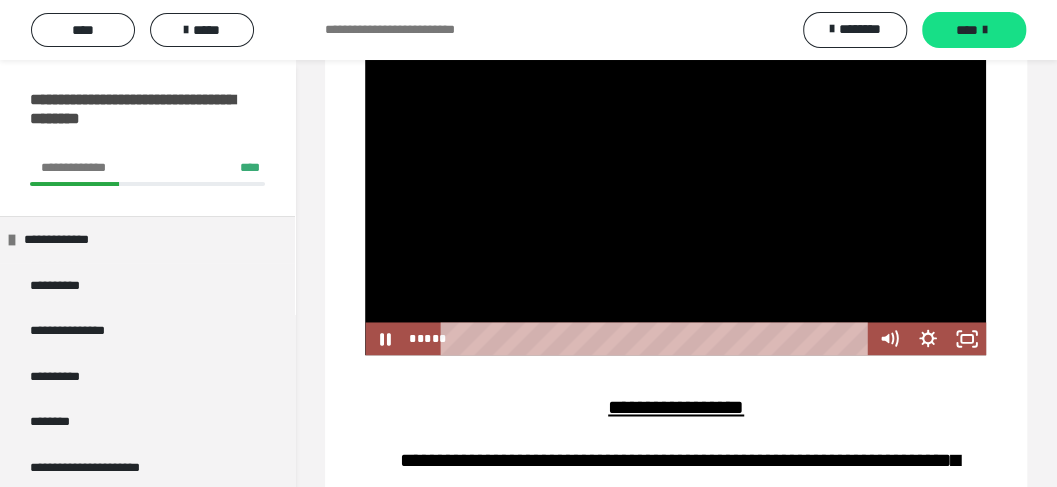 click at bounding box center [675, 180] 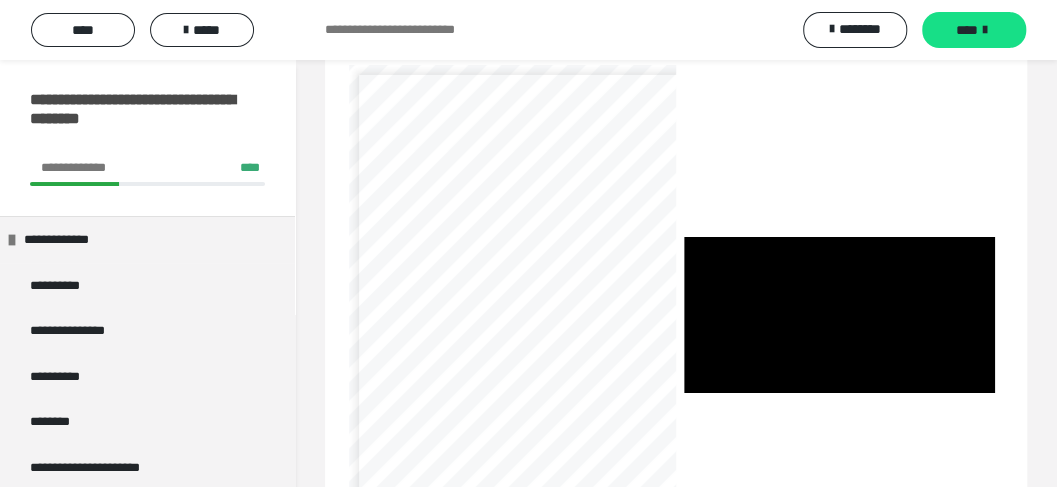 scroll, scrollTop: 2979, scrollLeft: 0, axis: vertical 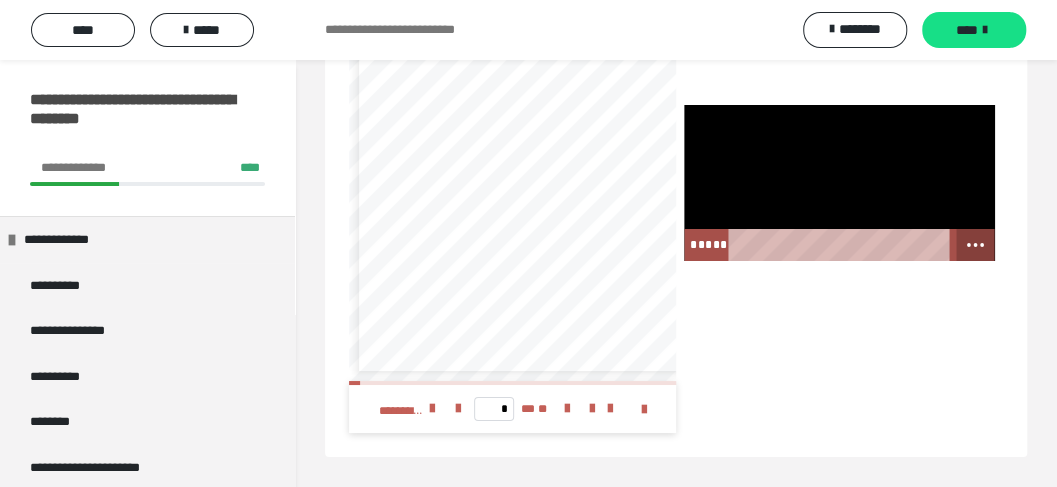 click 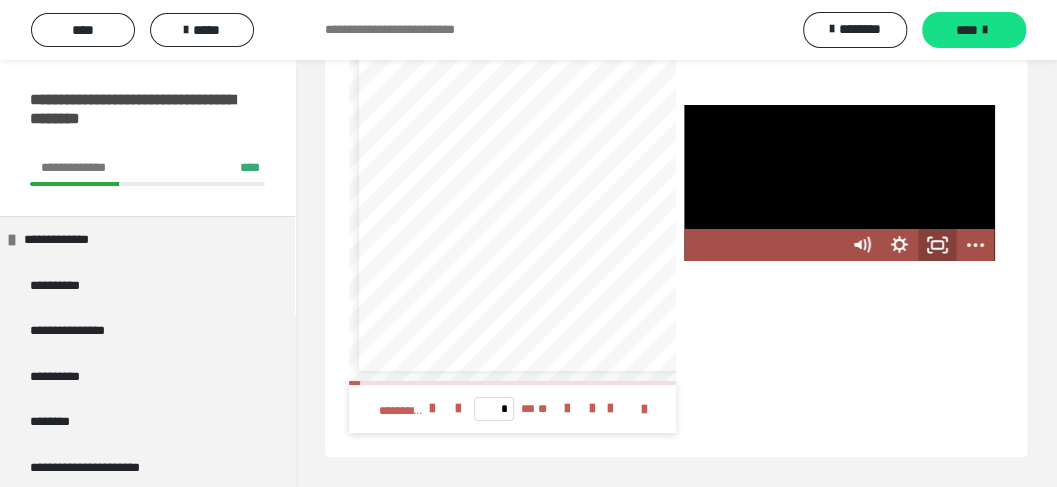click 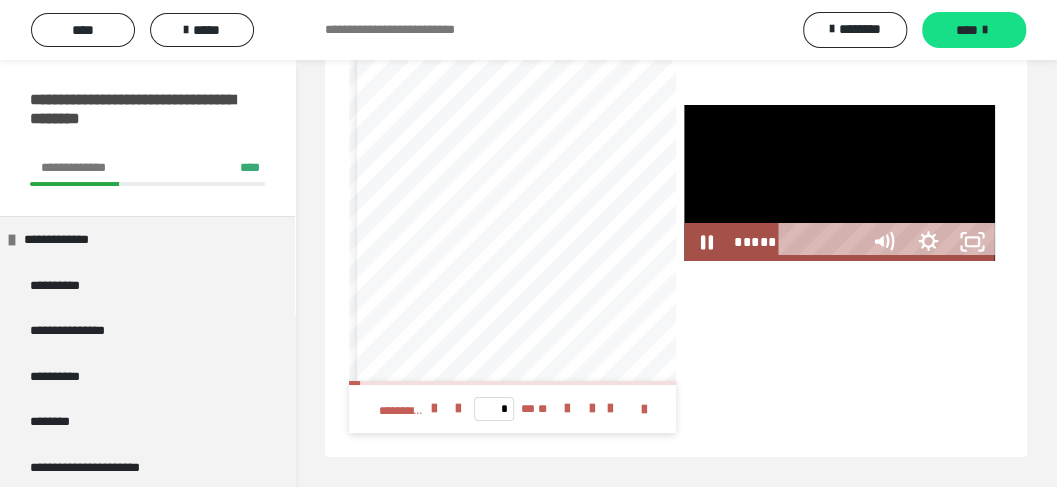 scroll, scrollTop: 2879, scrollLeft: 0, axis: vertical 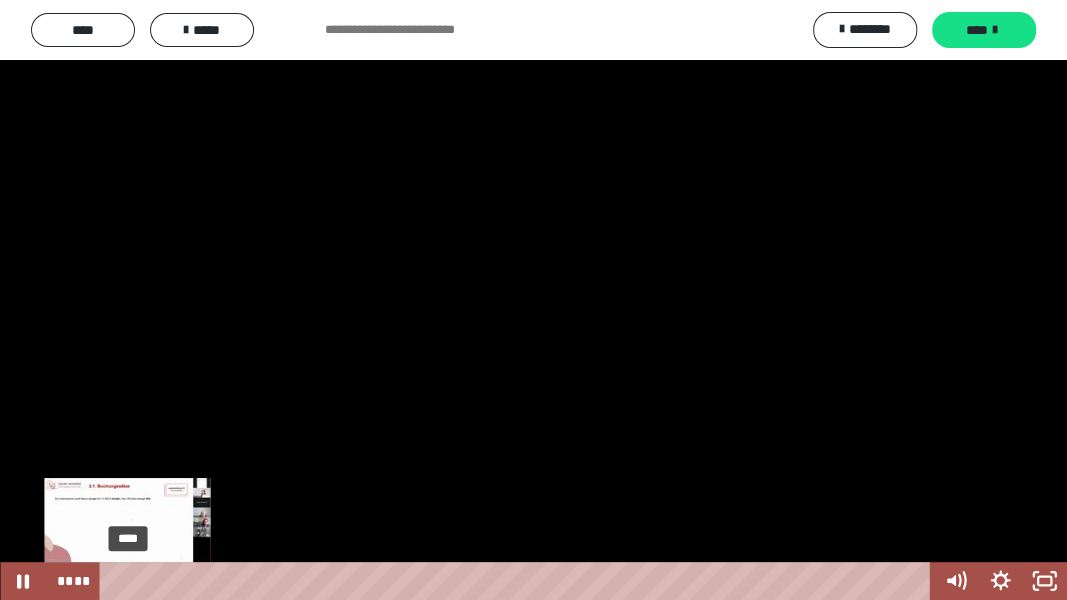 click on "****" at bounding box center [518, 581] 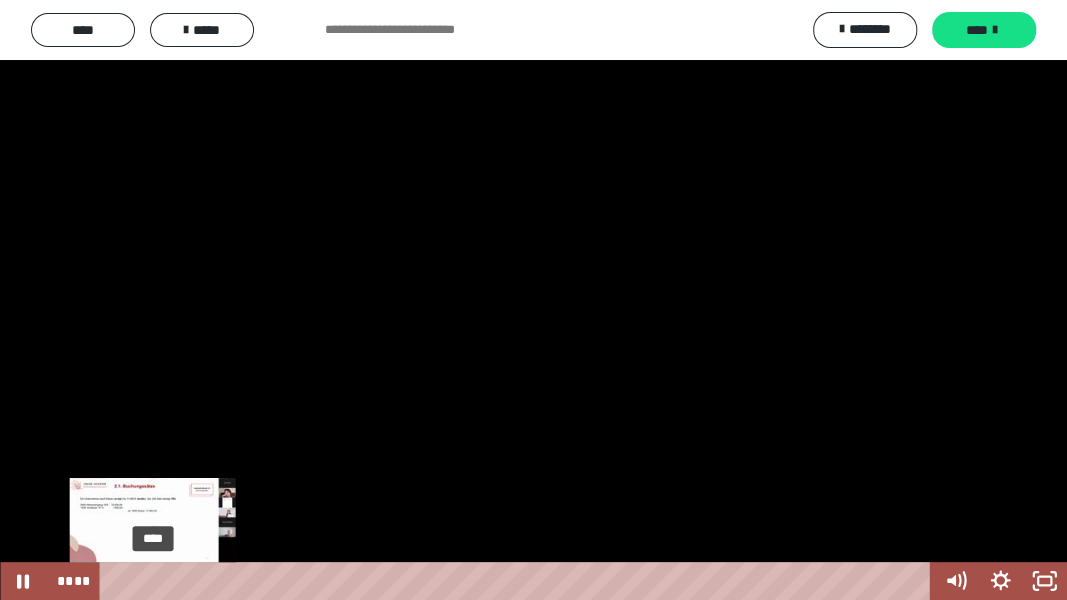 click on "****" at bounding box center [518, 581] 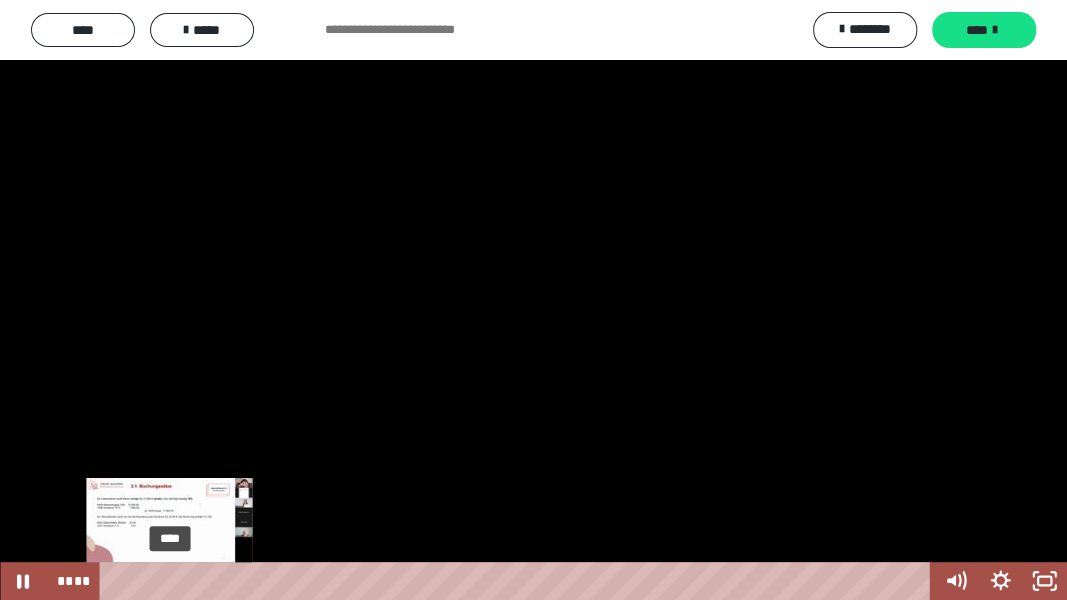 click on "****" at bounding box center [518, 581] 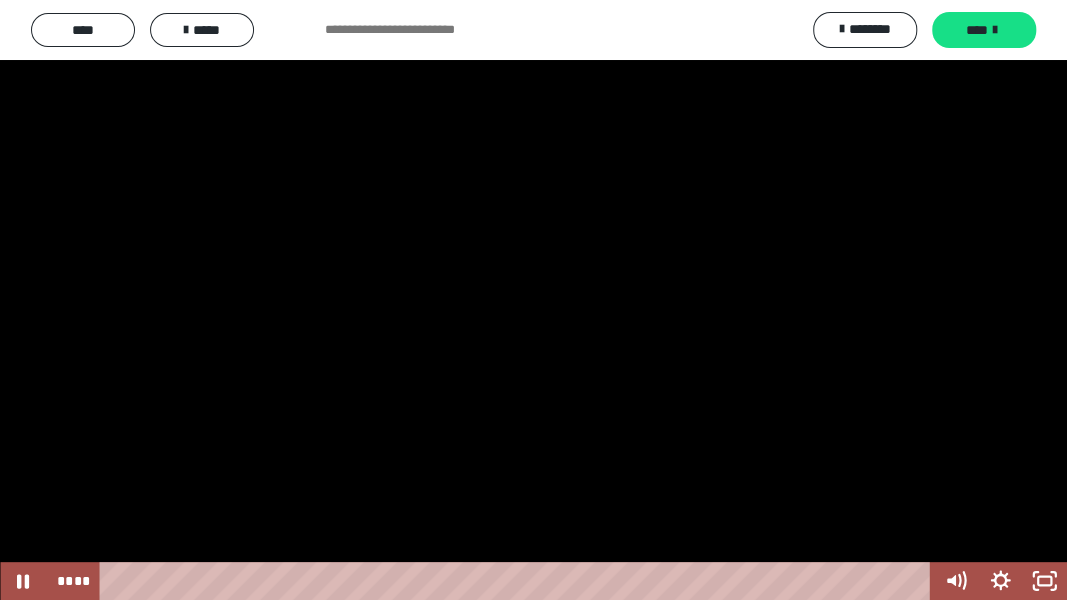 click at bounding box center [533, 300] 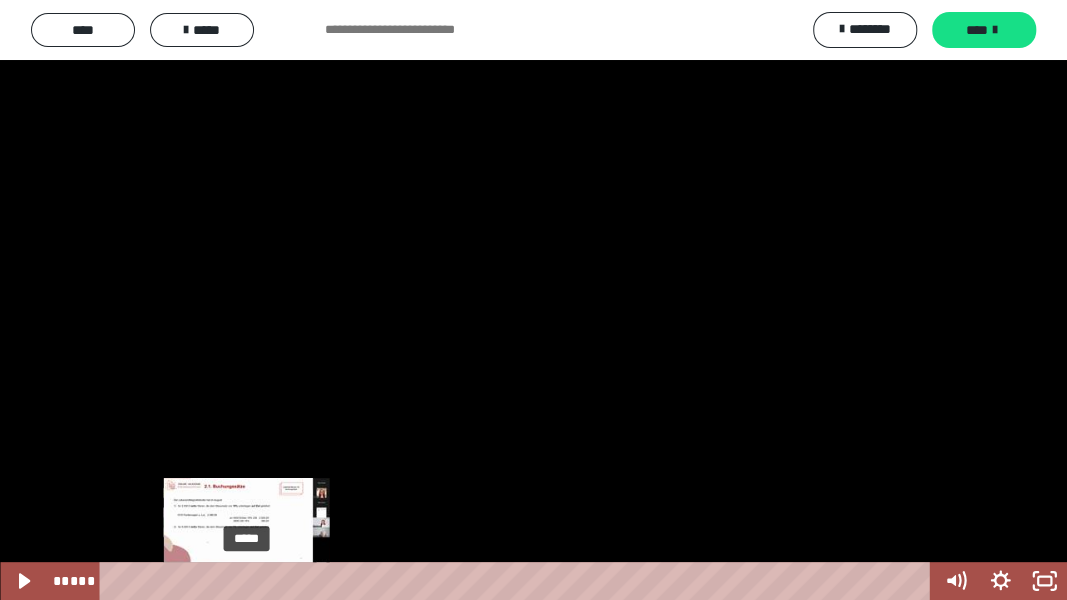 click on "*****" at bounding box center [518, 581] 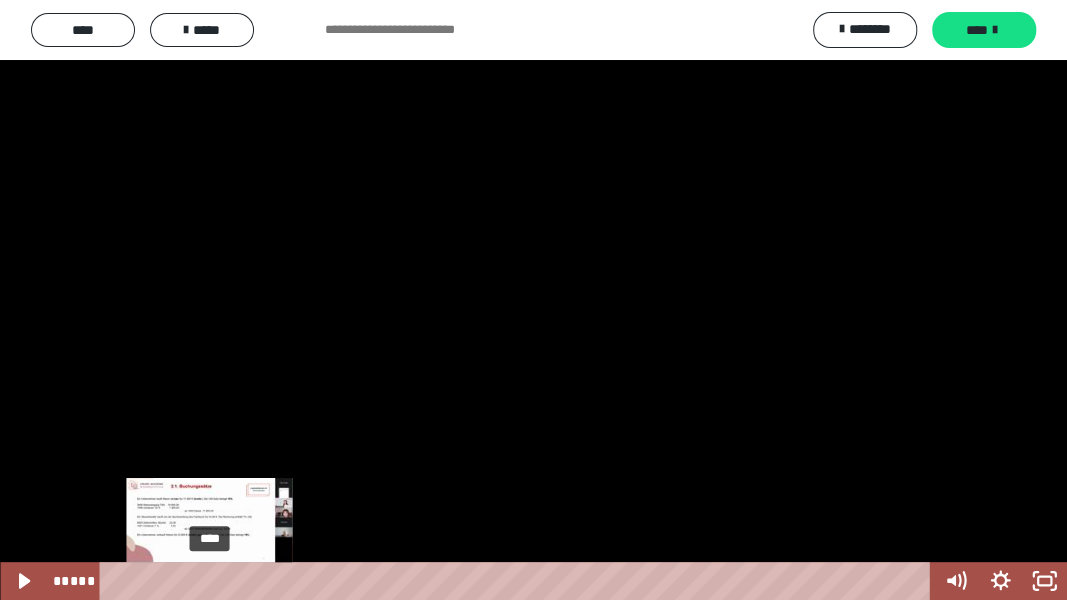 click on "****" at bounding box center [518, 581] 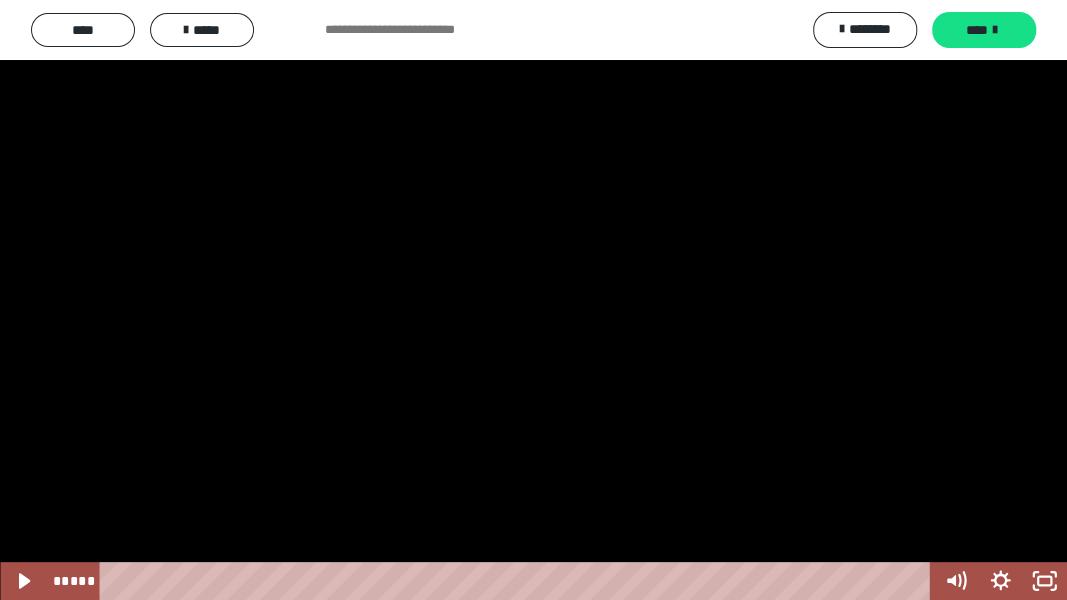 click at bounding box center [533, 300] 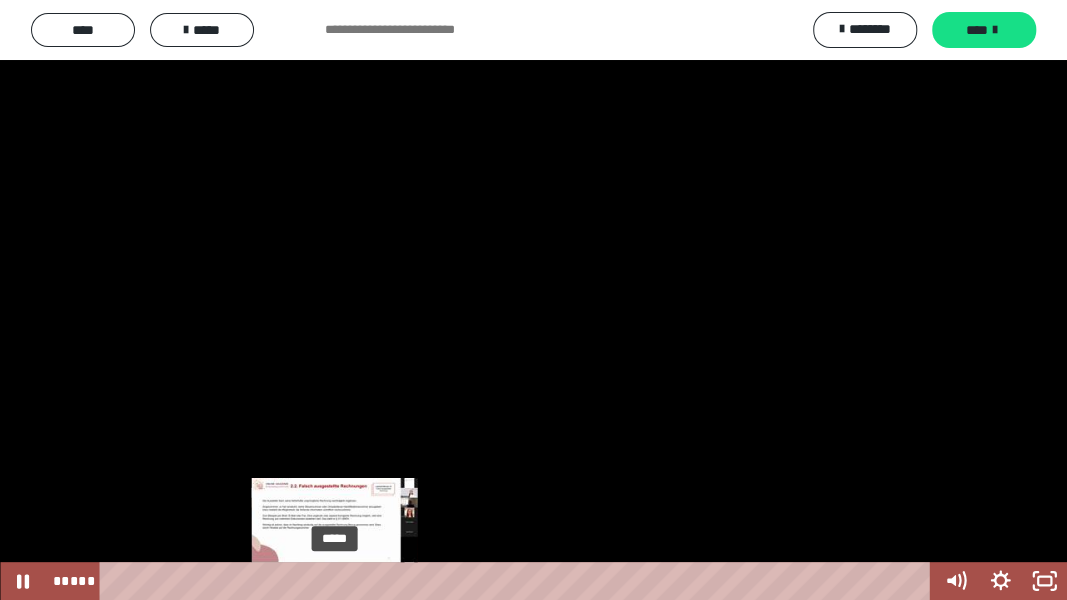click on "*****" at bounding box center [518, 581] 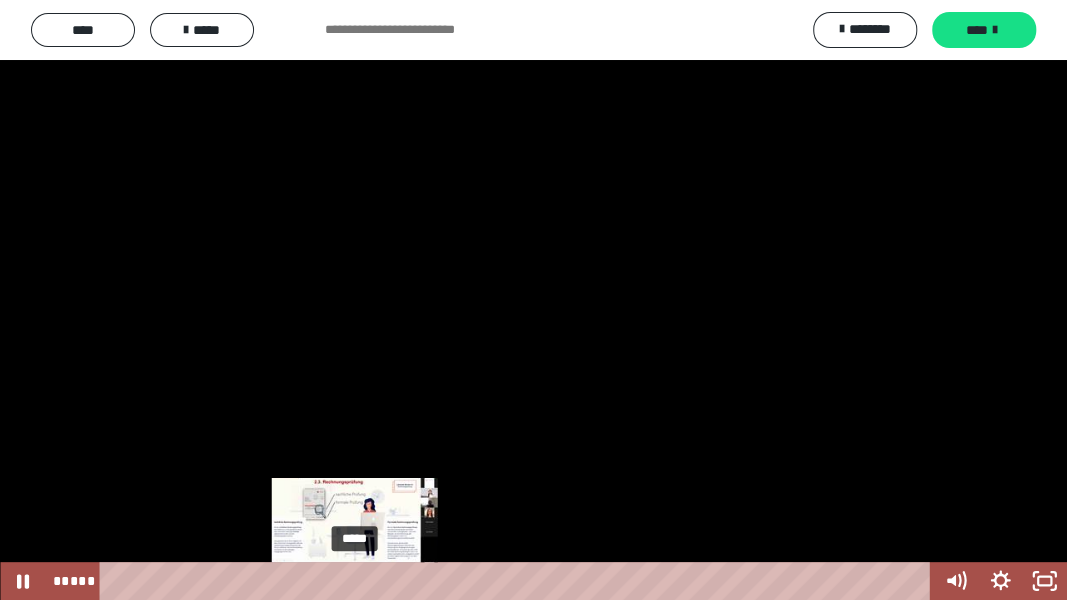 click on "*****" at bounding box center [518, 581] 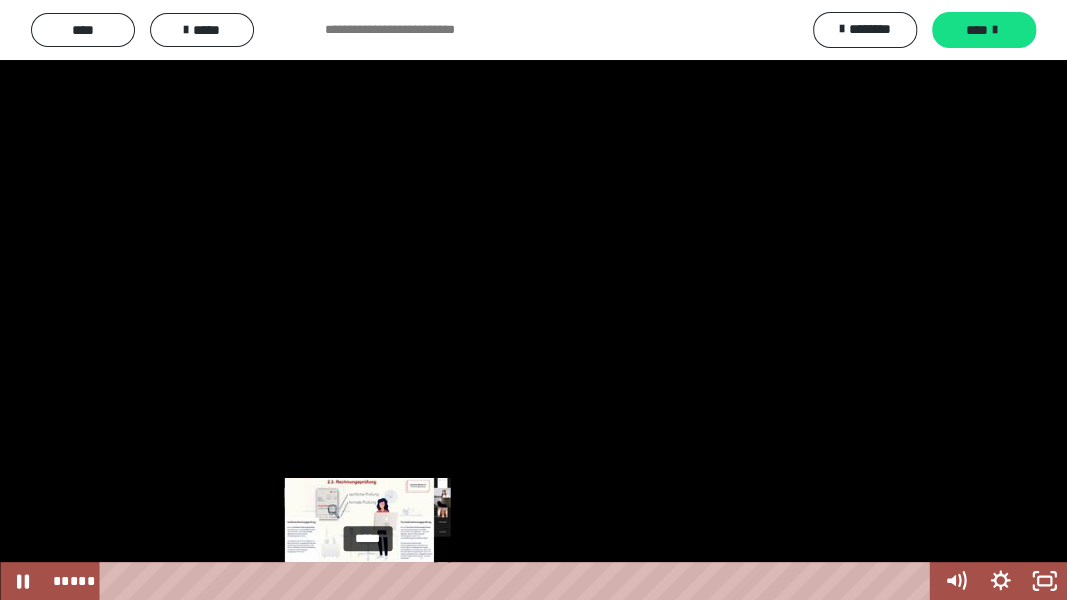 click on "*****" at bounding box center (518, 581) 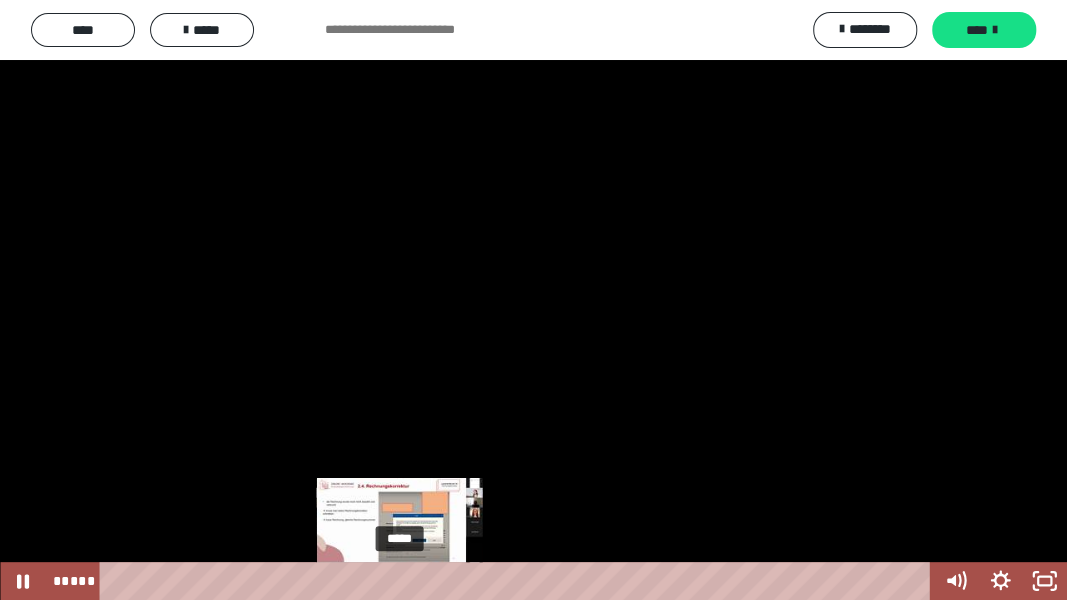 click on "*****" at bounding box center [518, 581] 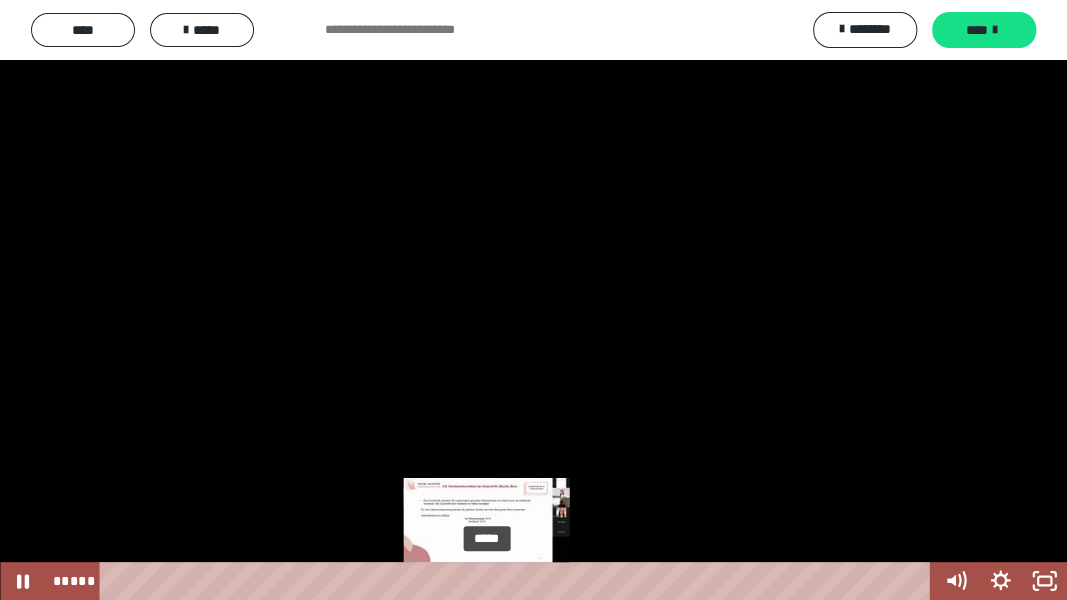 click on "*****" at bounding box center [518, 581] 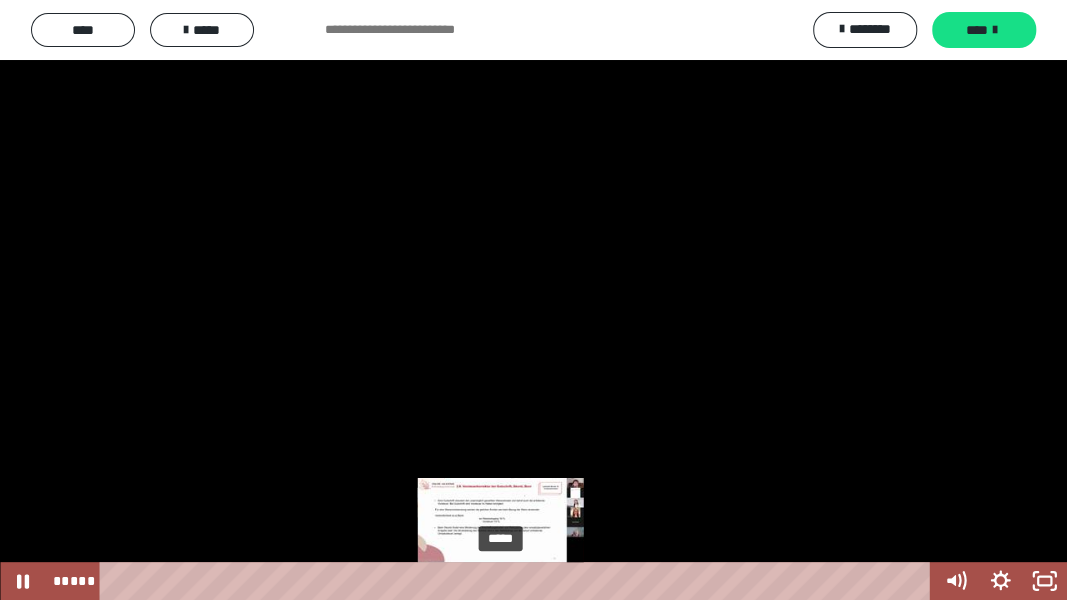 click on "*****" at bounding box center [518, 581] 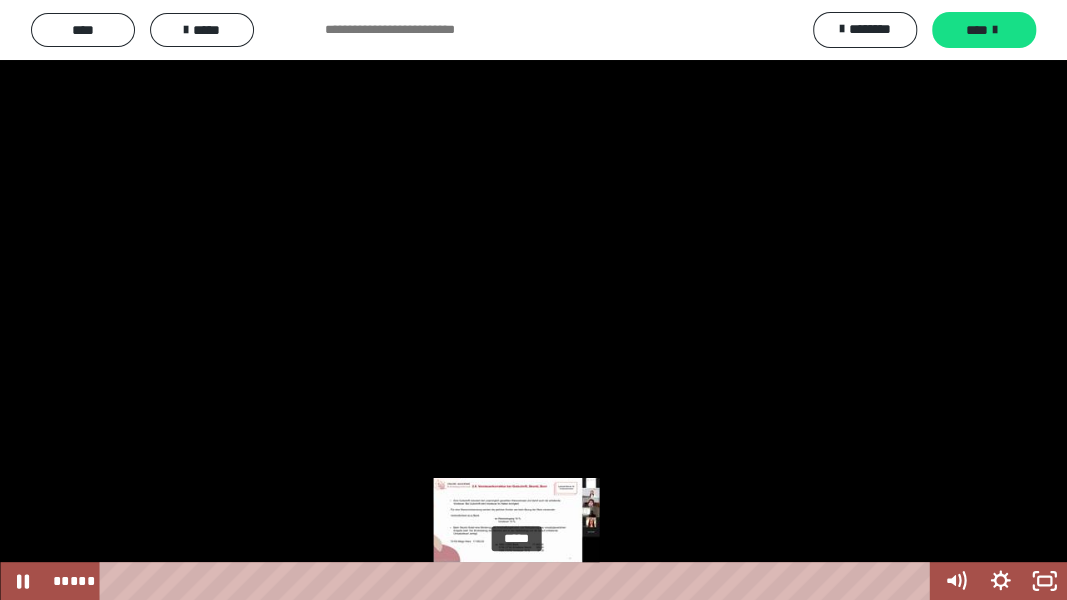 click on "*****" at bounding box center [518, 581] 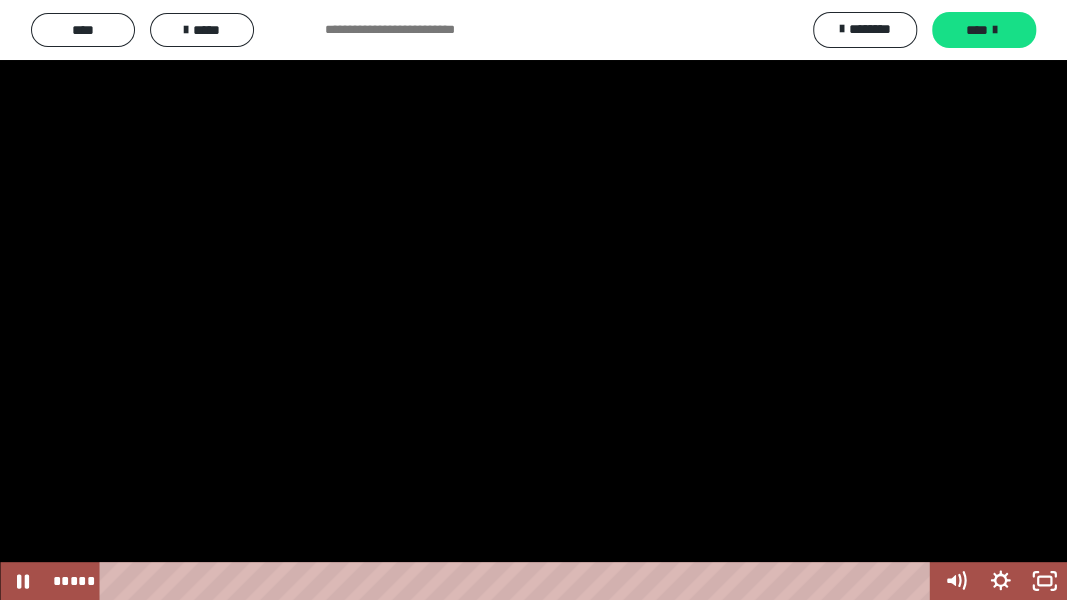 click at bounding box center (533, 300) 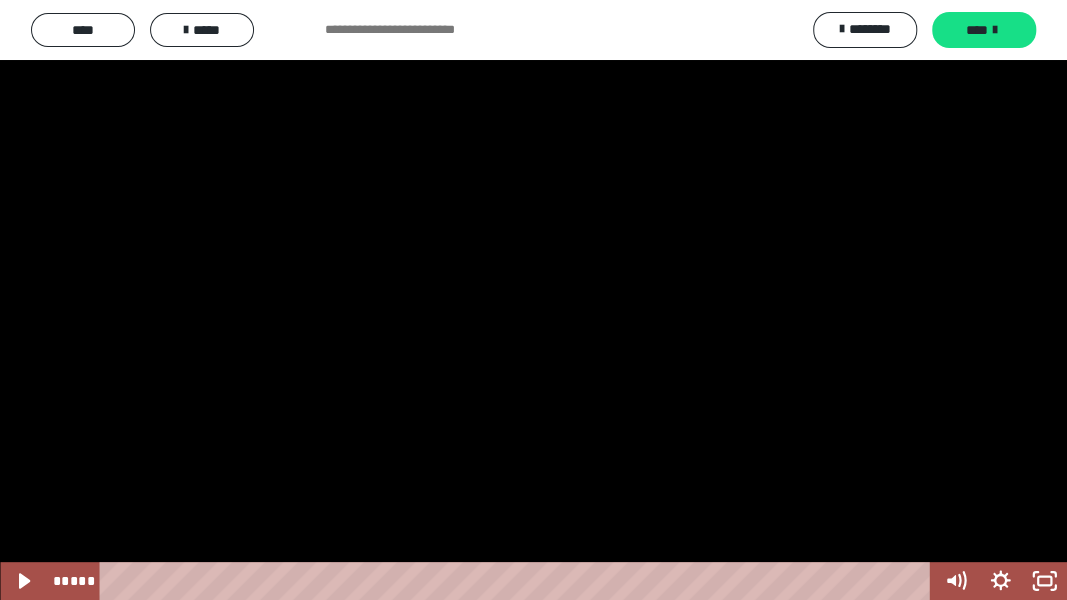 type 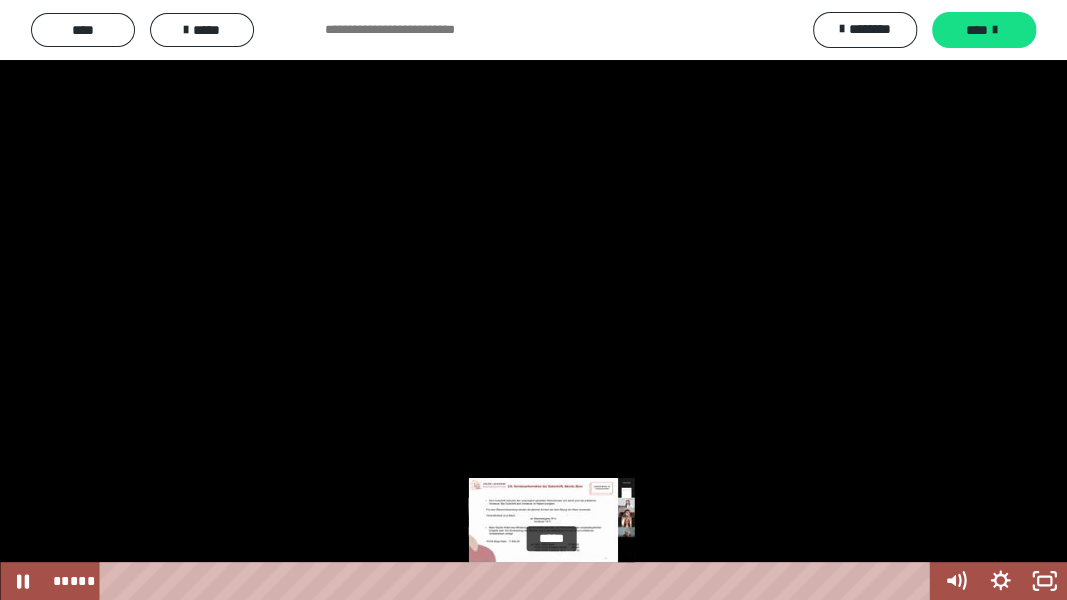 click on "*****" at bounding box center (518, 581) 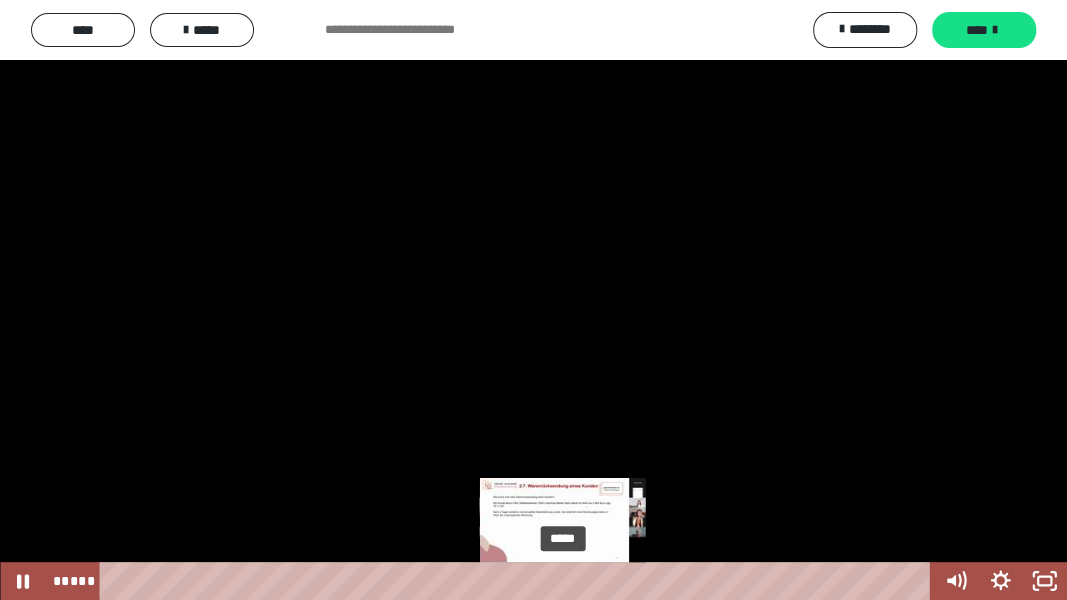 click on "*****" at bounding box center (518, 581) 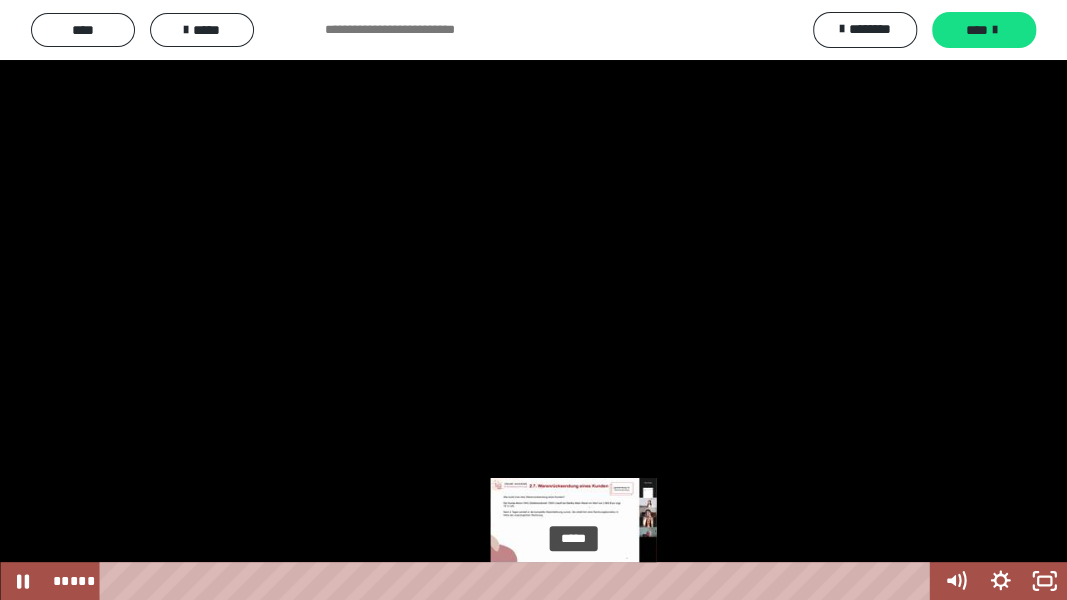 click on "*****" at bounding box center [518, 581] 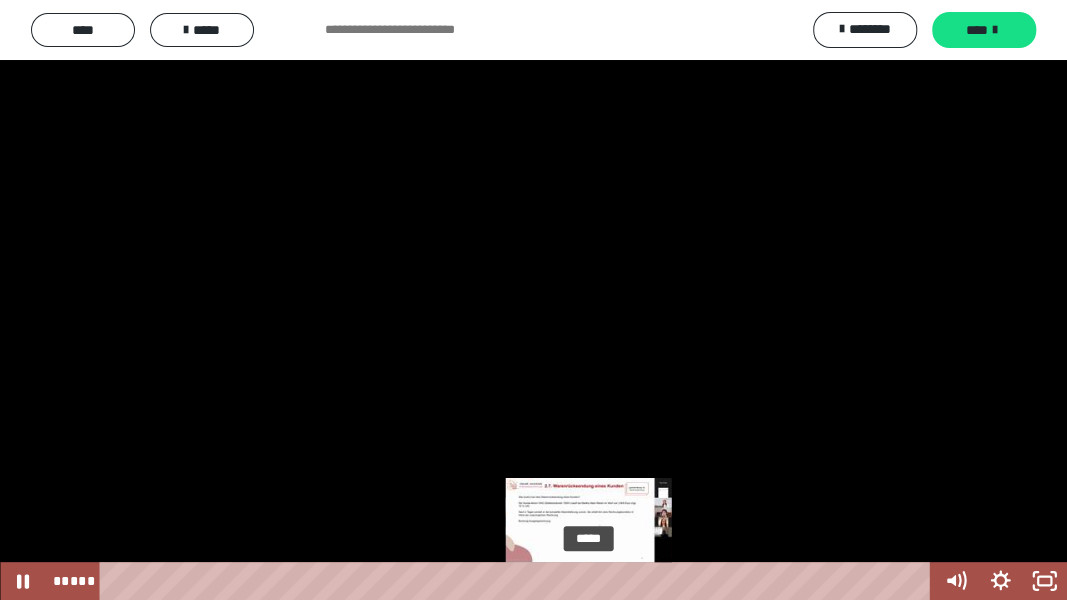 click on "*****" at bounding box center [518, 581] 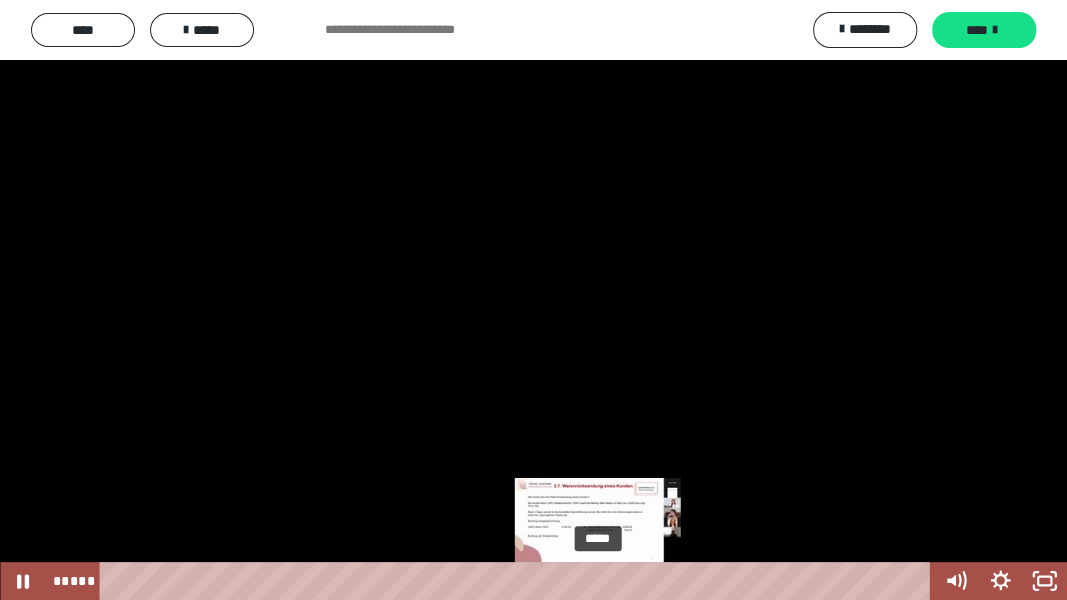 click on "*****" at bounding box center [518, 581] 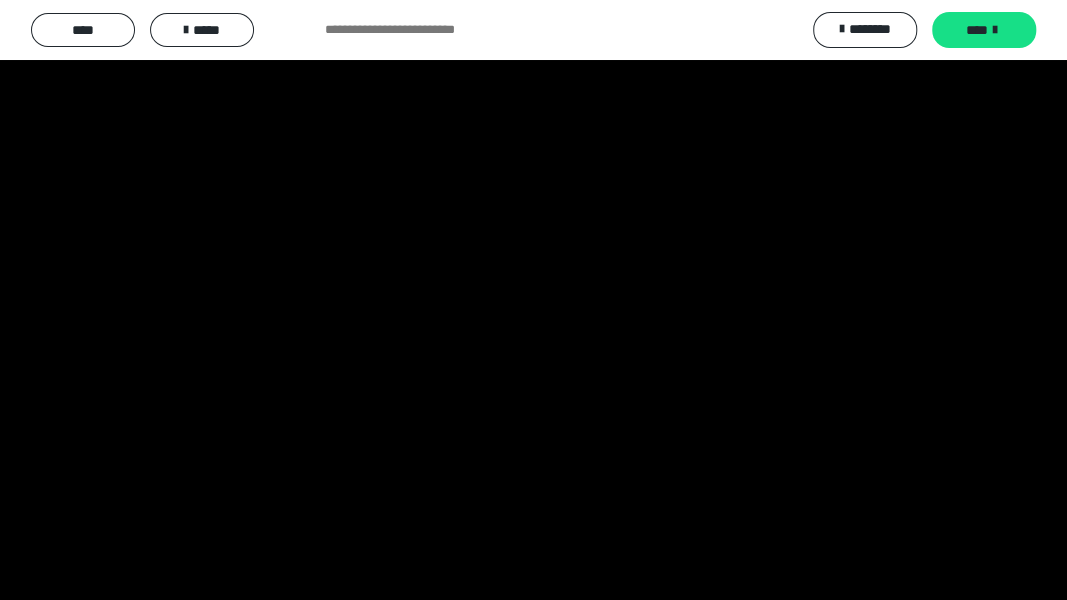 click at bounding box center [533, 300] 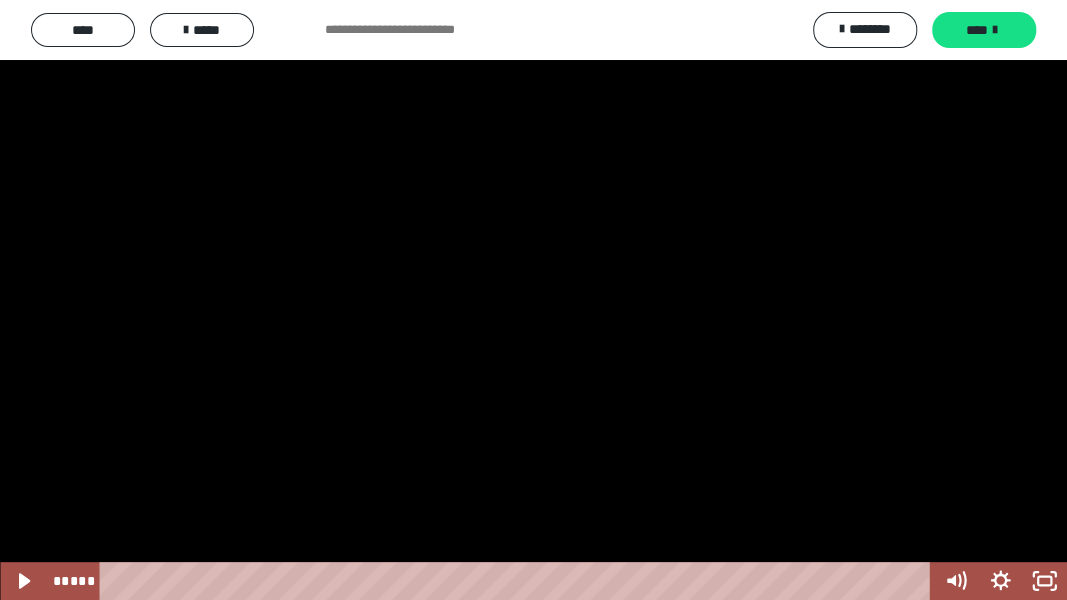 click at bounding box center [533, 300] 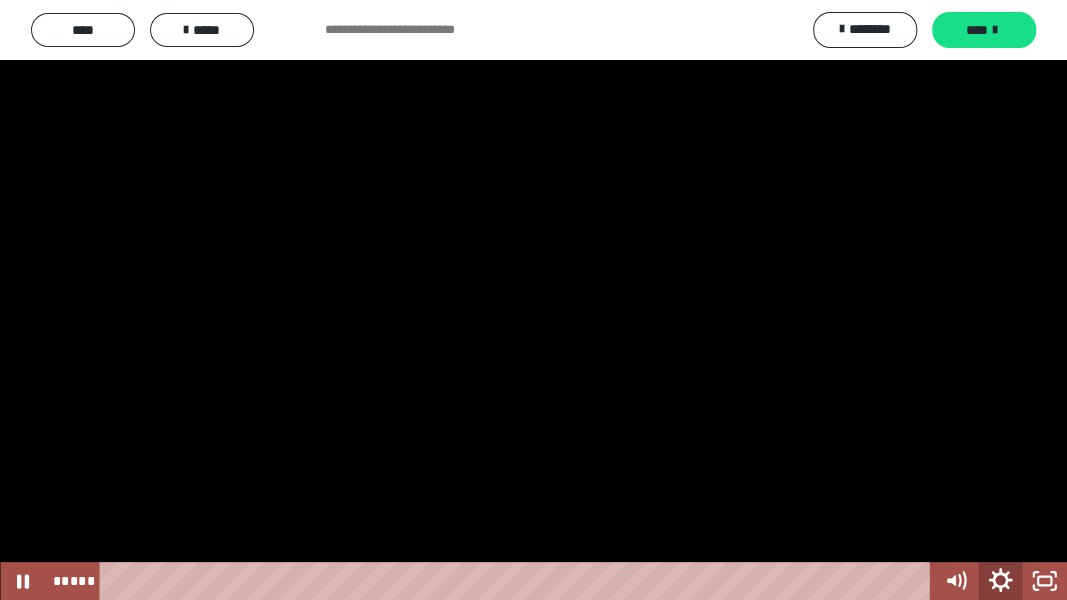 click 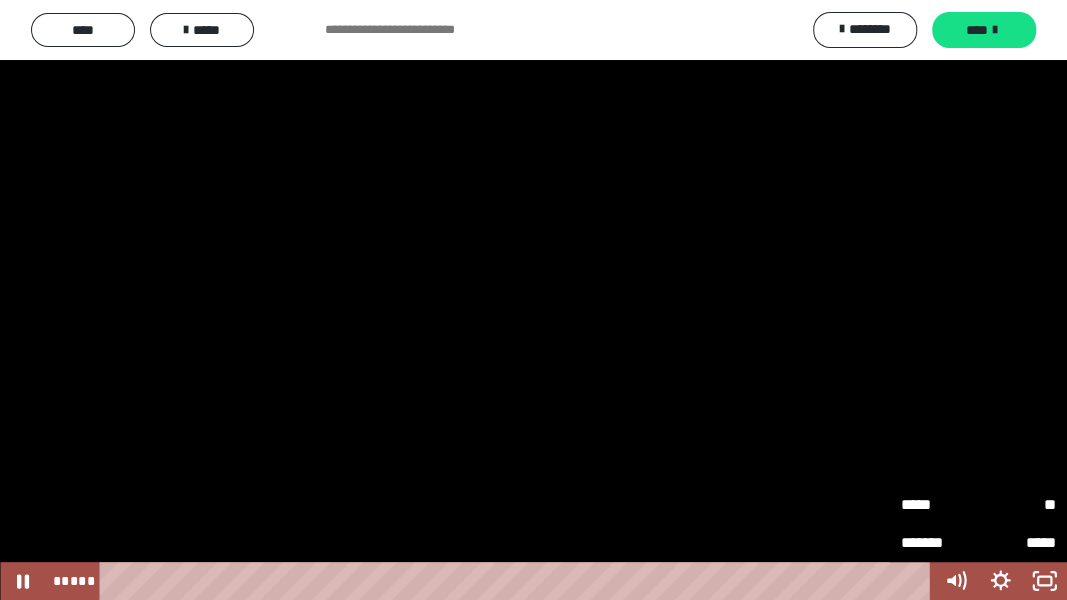 click on "**" at bounding box center [1017, 504] 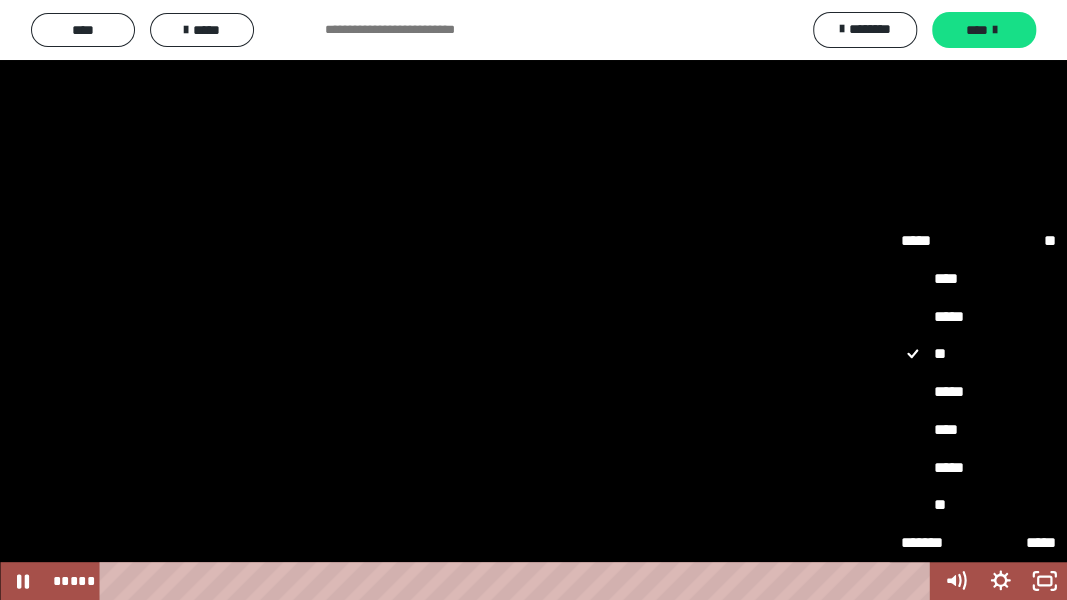 click on "*****" at bounding box center (978, 392) 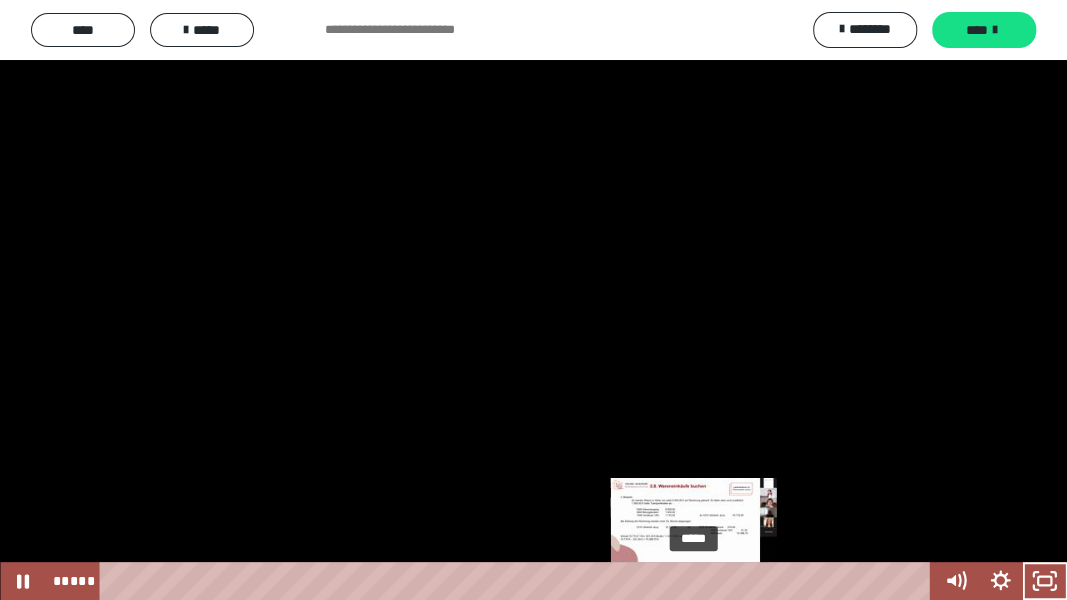 click at bounding box center [700, 581] 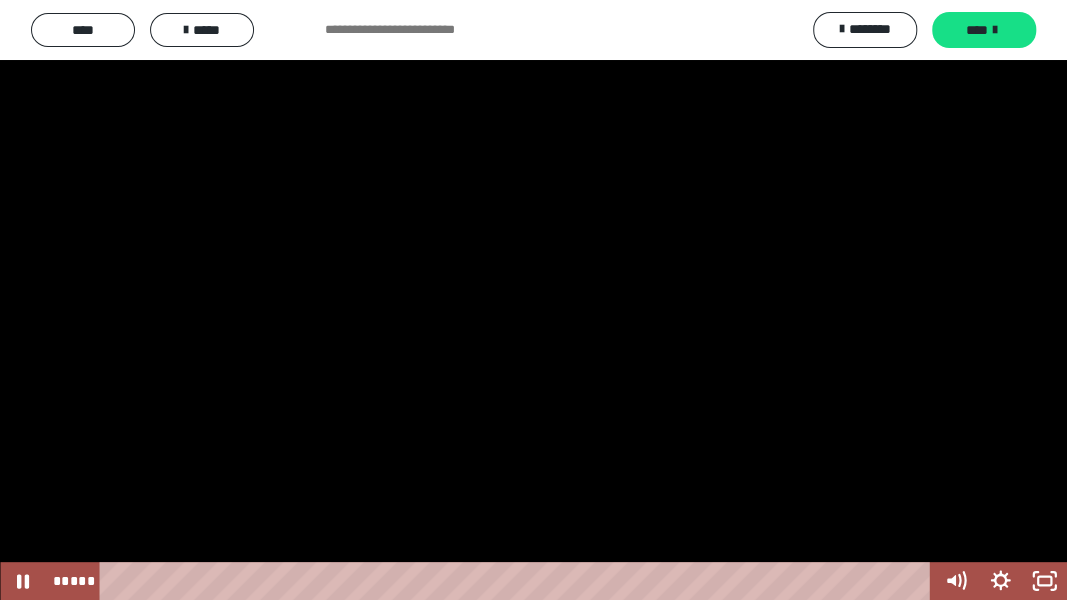 click at bounding box center [533, 300] 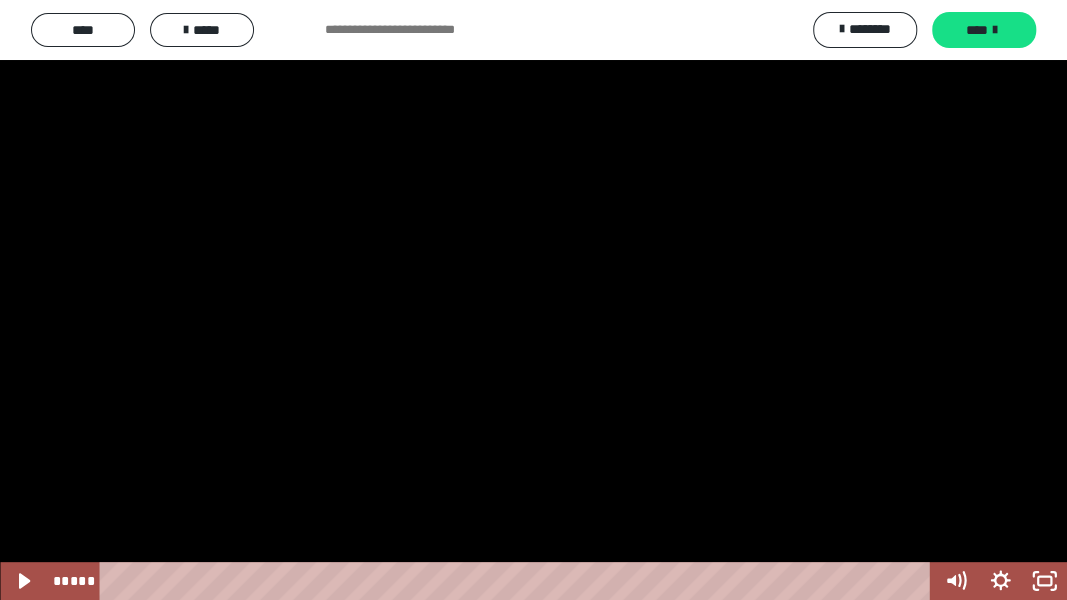 click at bounding box center (533, 300) 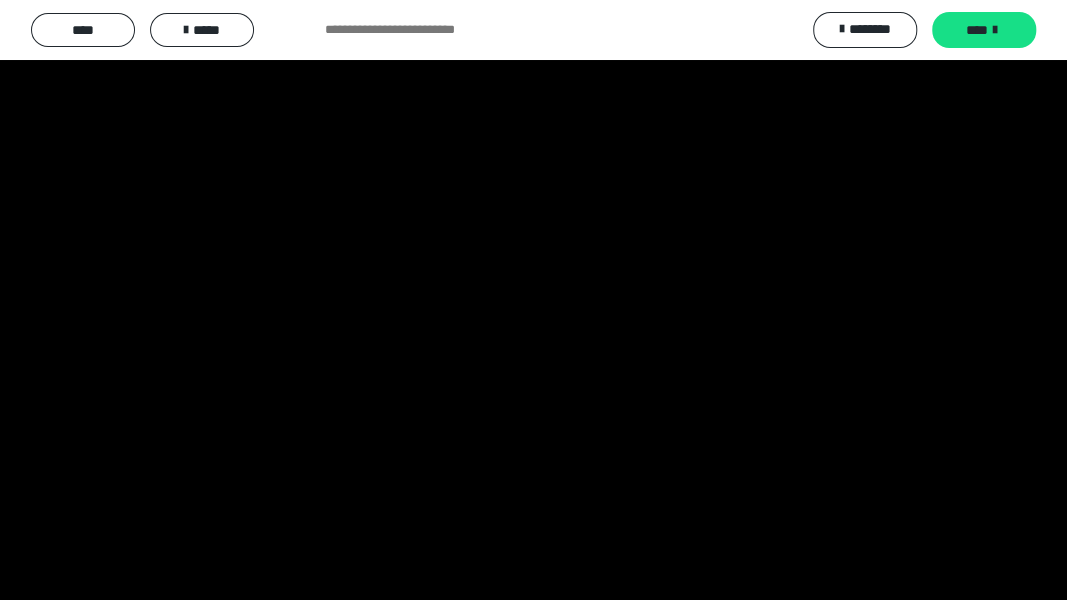 click at bounding box center [533, 300] 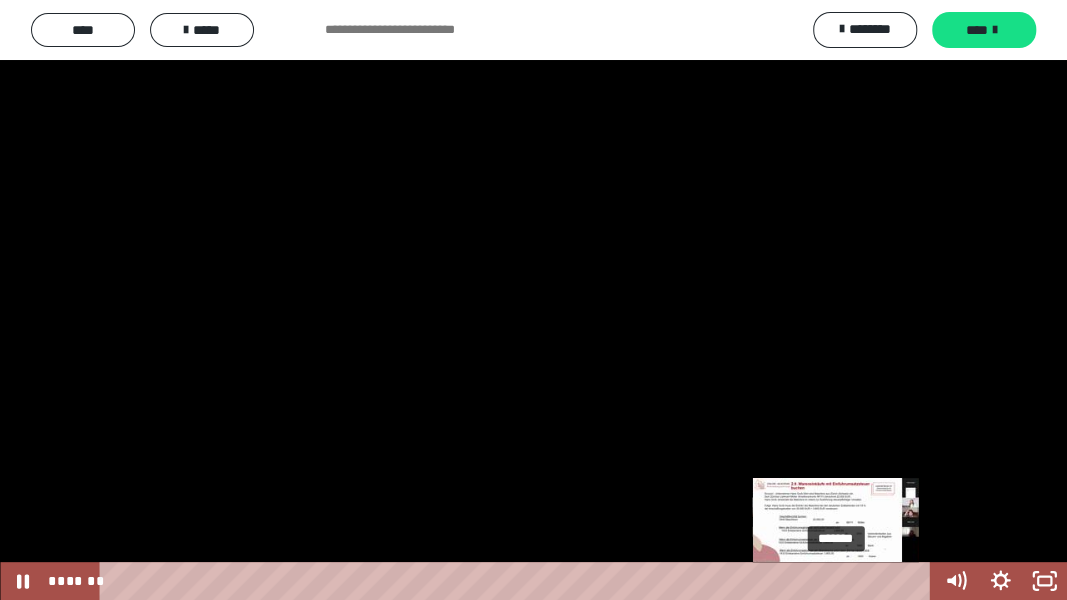 click at bounding box center [836, 581] 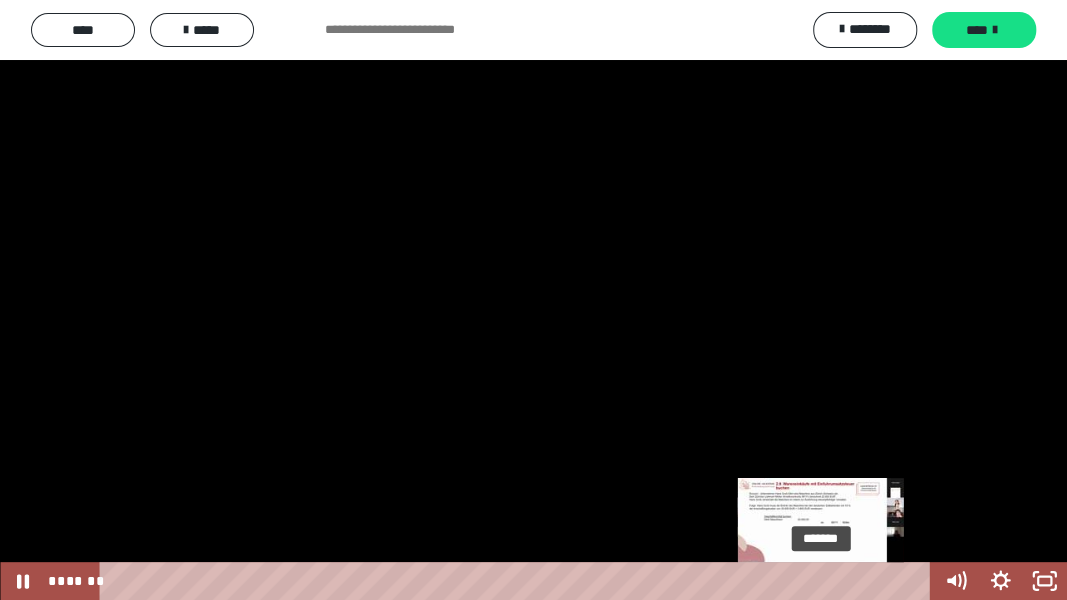 click on "*******" at bounding box center [518, 581] 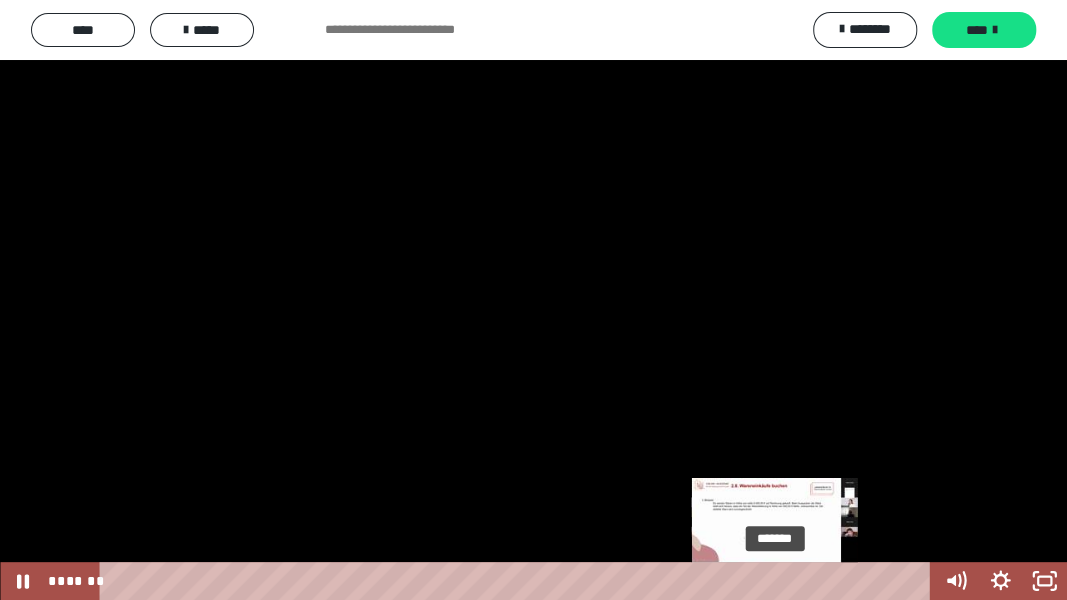 click on "*******" at bounding box center [518, 581] 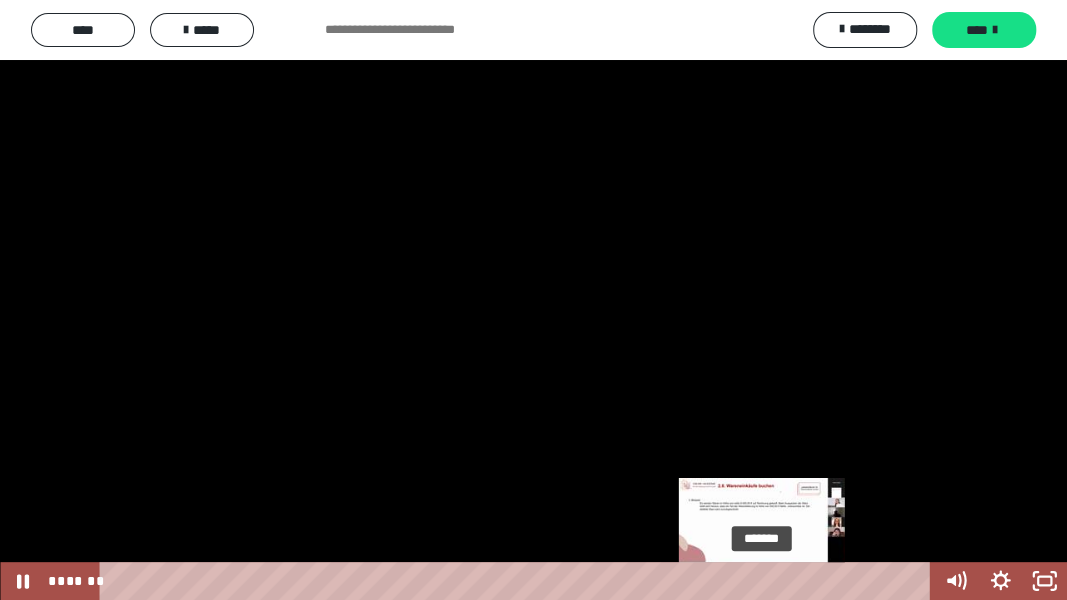 click on "*******" at bounding box center [518, 581] 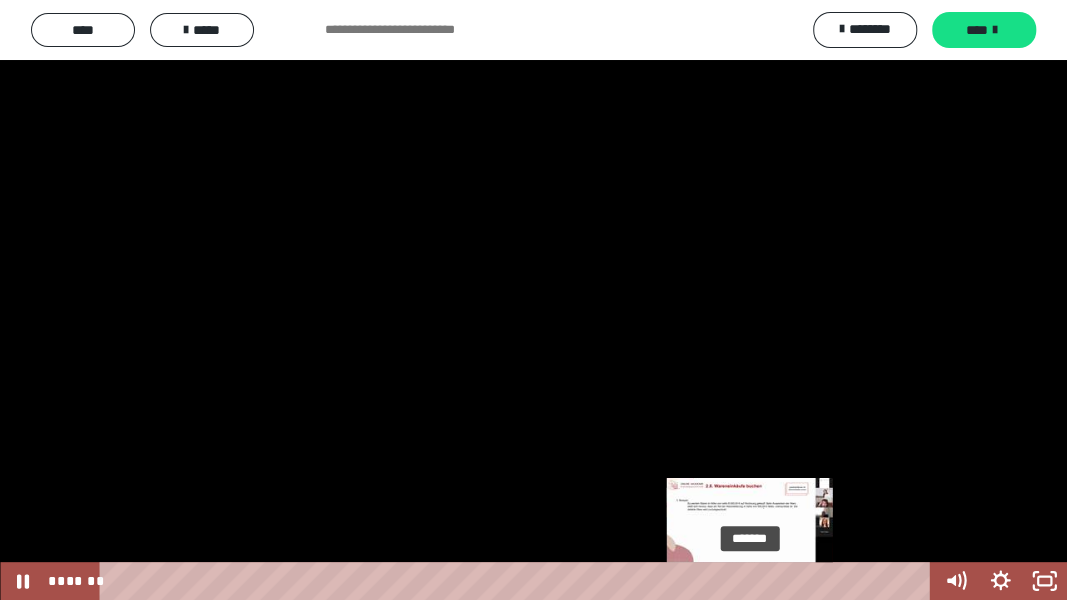 click on "*******" at bounding box center (518, 581) 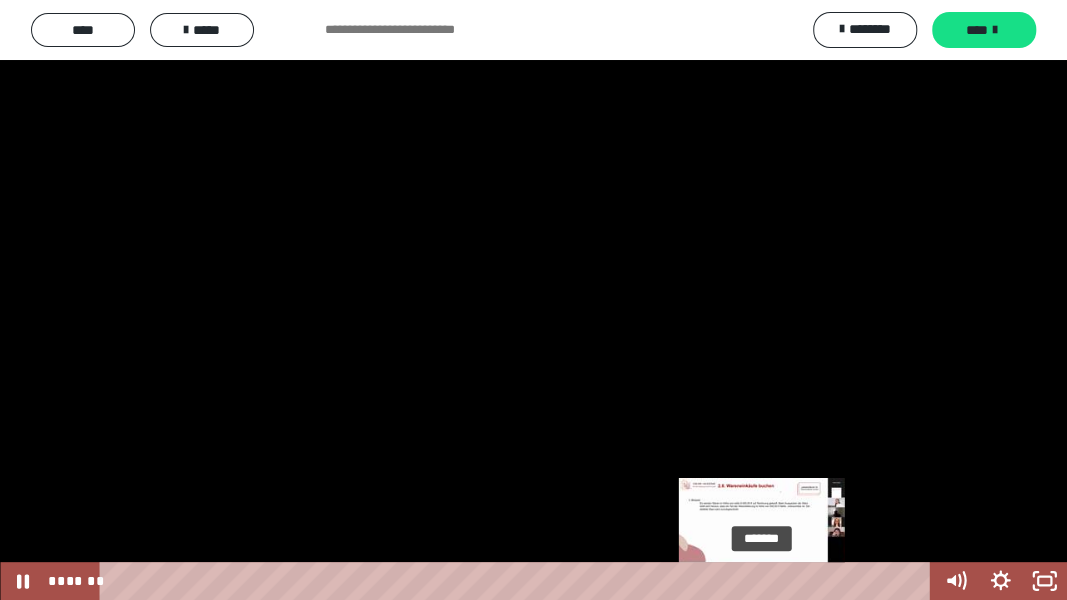 click on "*******" at bounding box center (518, 581) 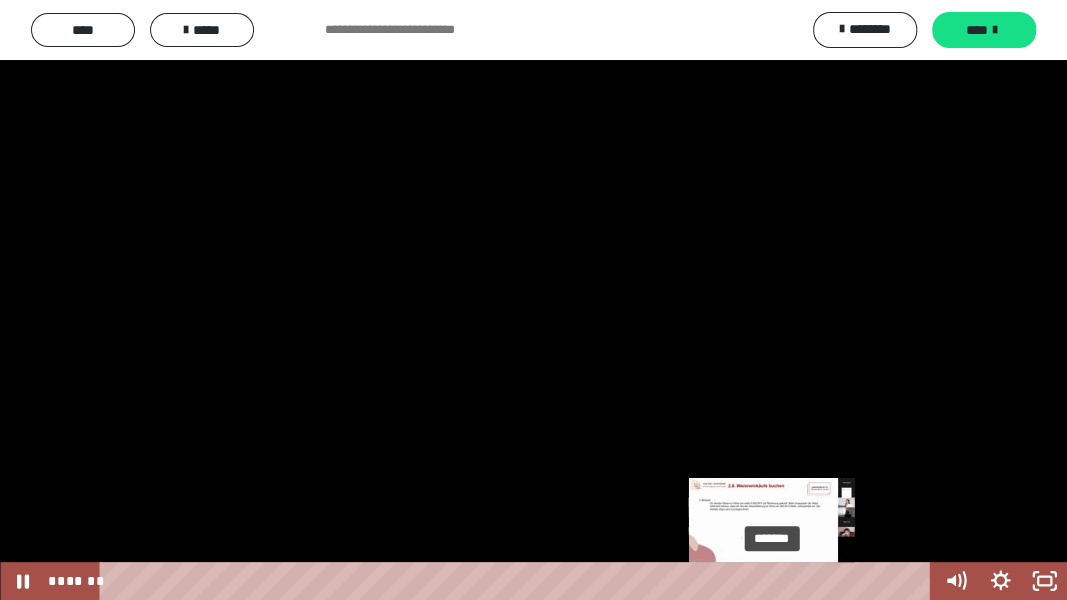 click on "*******" at bounding box center [518, 581] 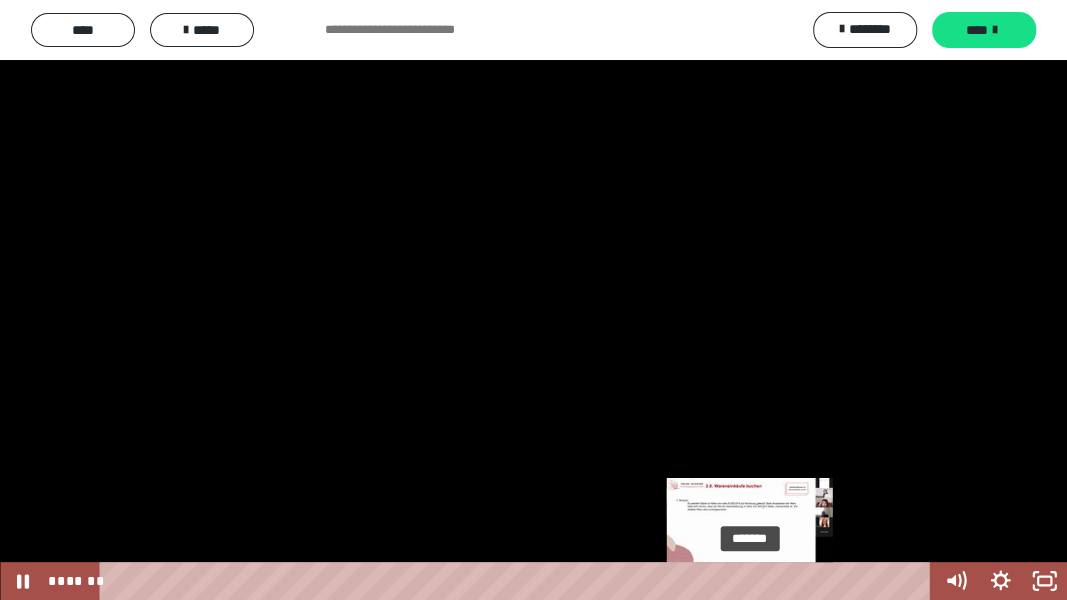 click on "*******" at bounding box center (518, 581) 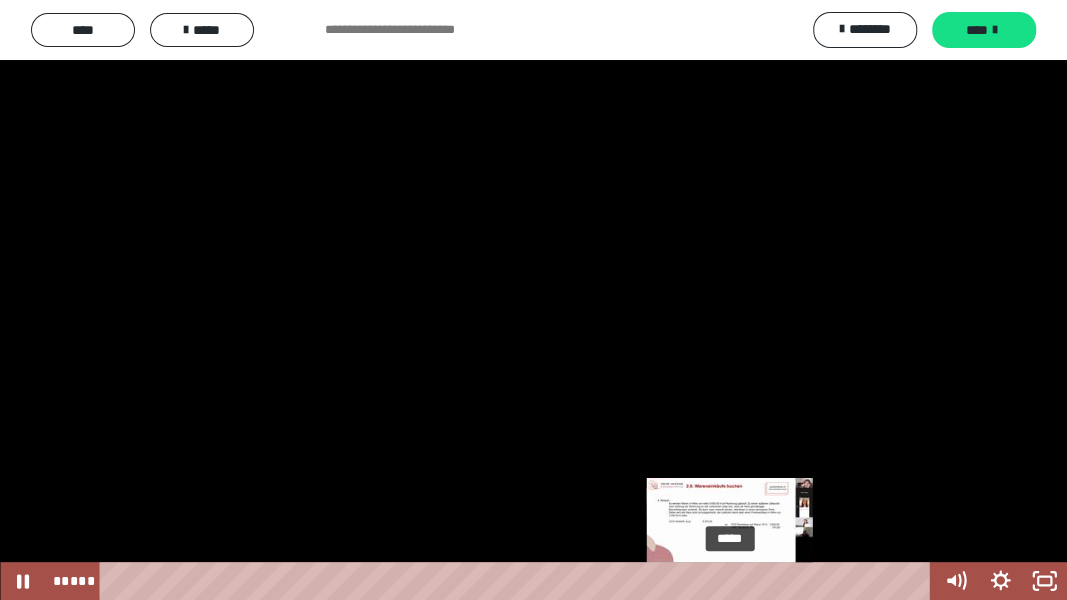 click on "*****" at bounding box center [518, 581] 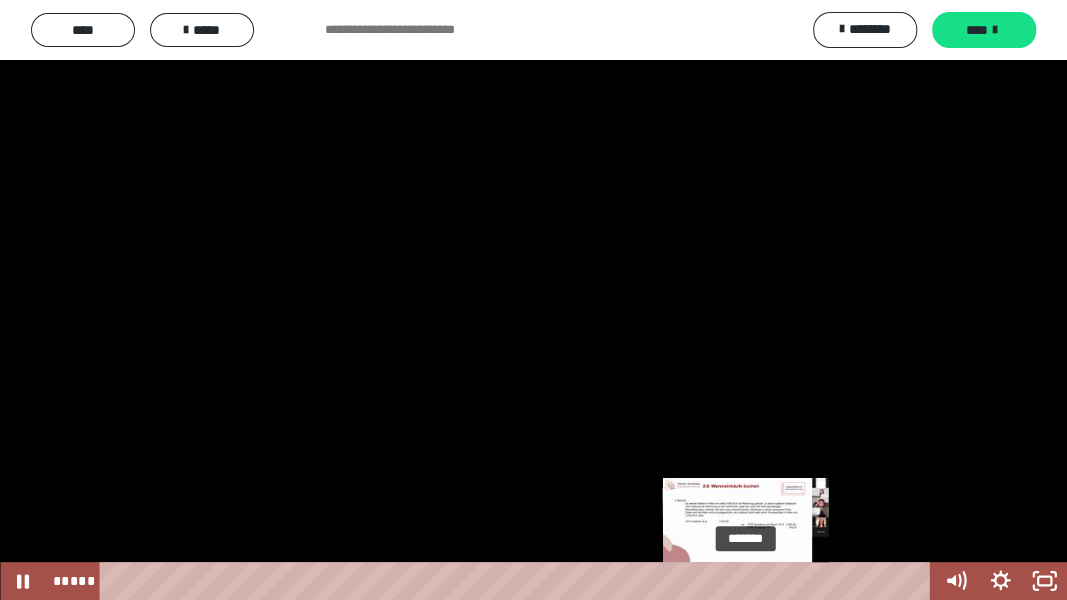 click on "*******" at bounding box center (518, 581) 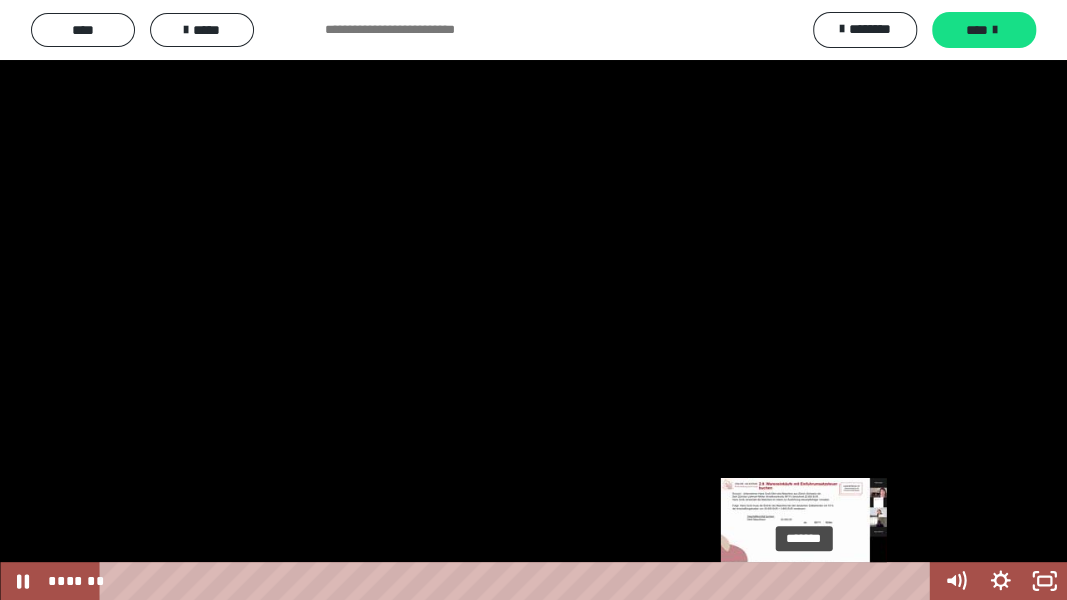 click on "*******" at bounding box center [518, 581] 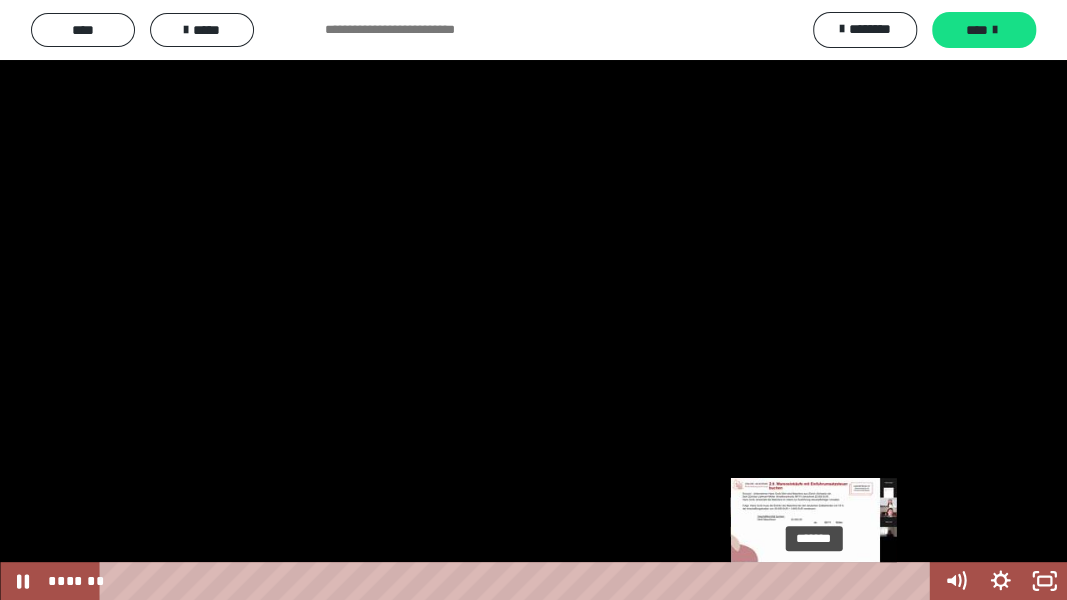click on "*******" at bounding box center (518, 581) 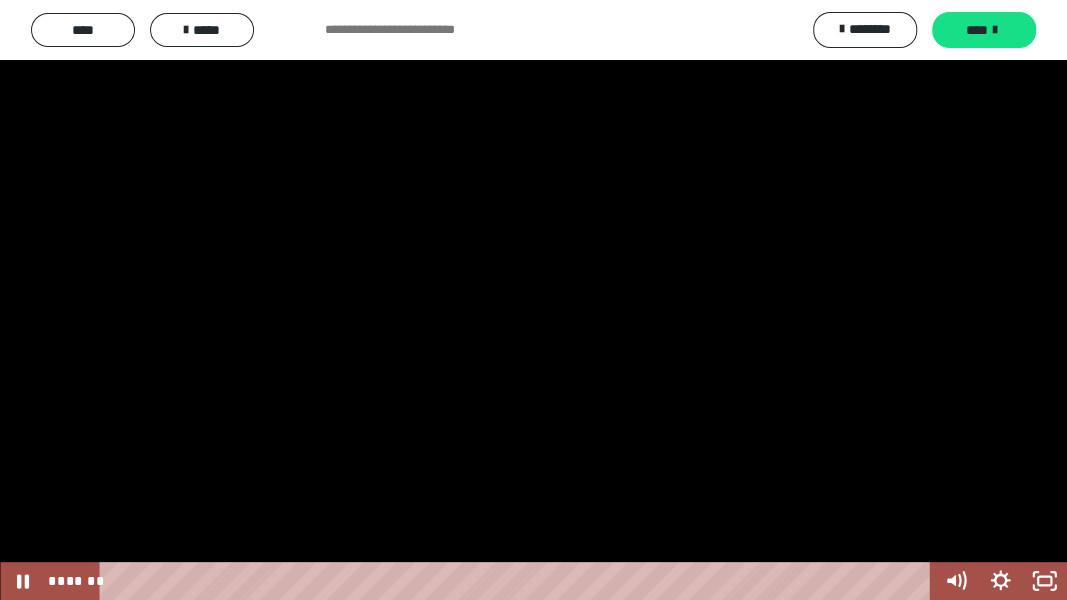 click at bounding box center (533, 300) 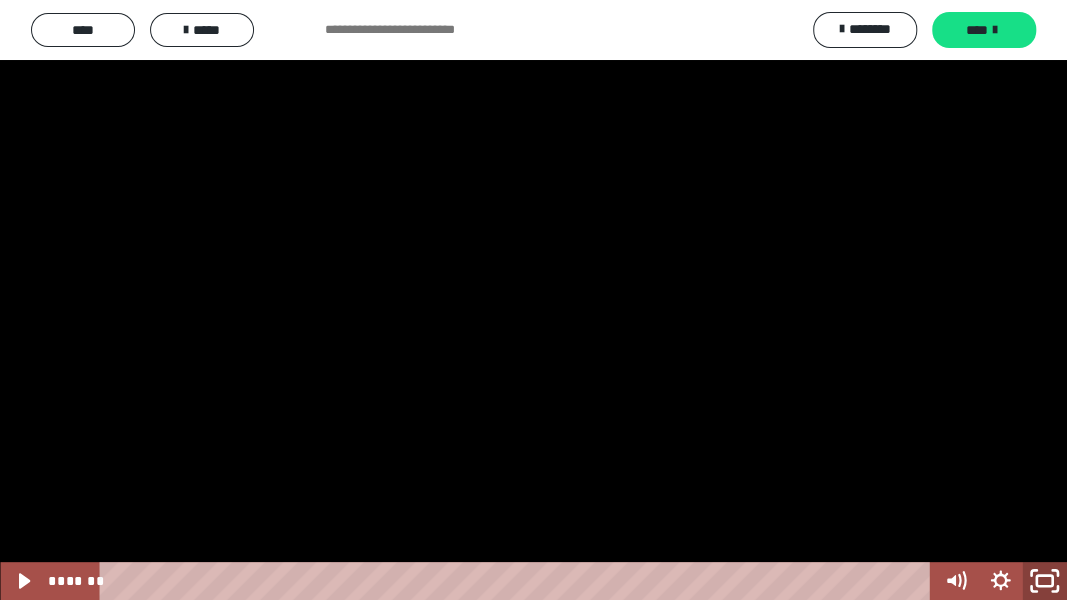 click 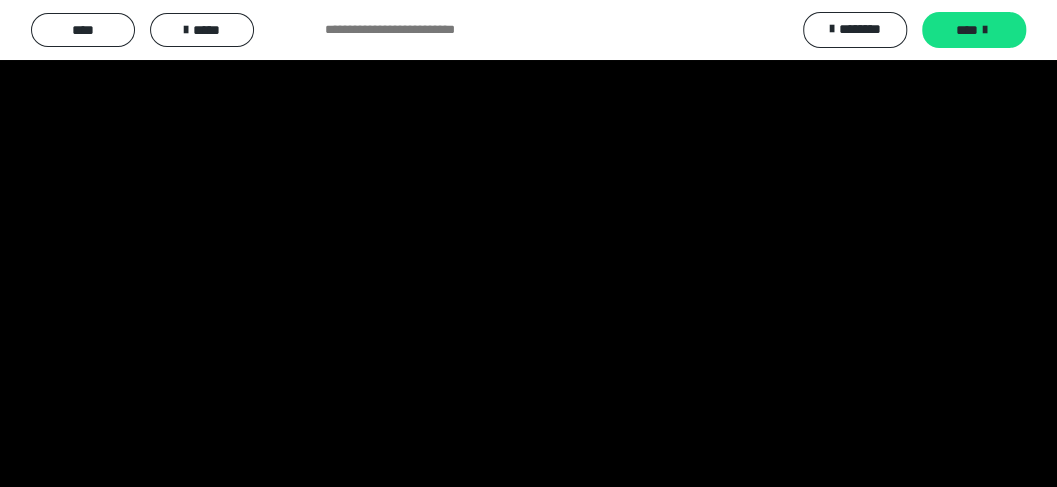 scroll, scrollTop: 0, scrollLeft: 0, axis: both 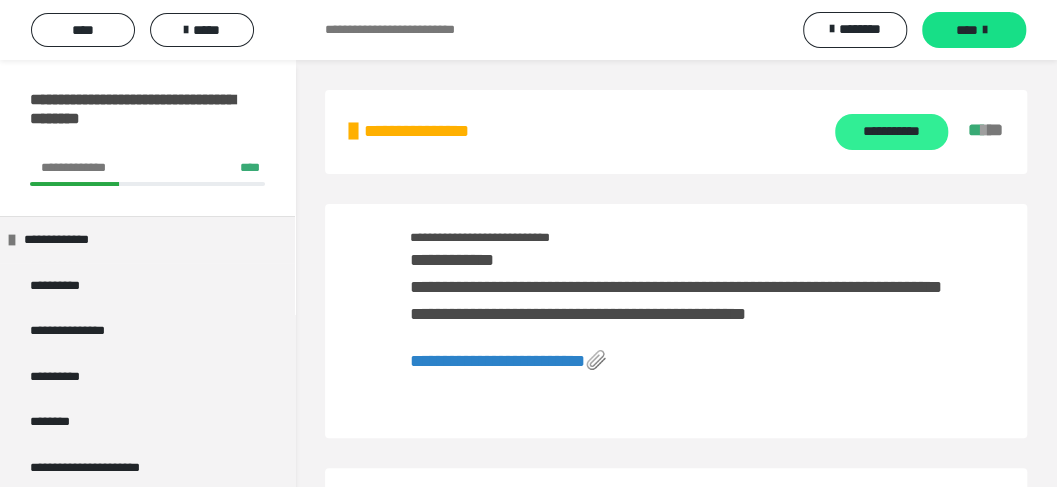 click on "**********" at bounding box center (891, 132) 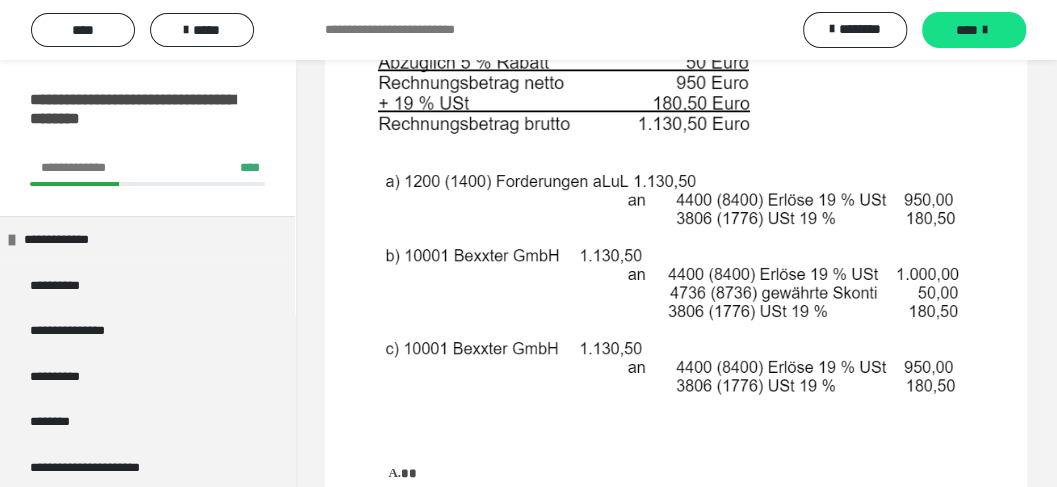 scroll, scrollTop: 1200, scrollLeft: 0, axis: vertical 